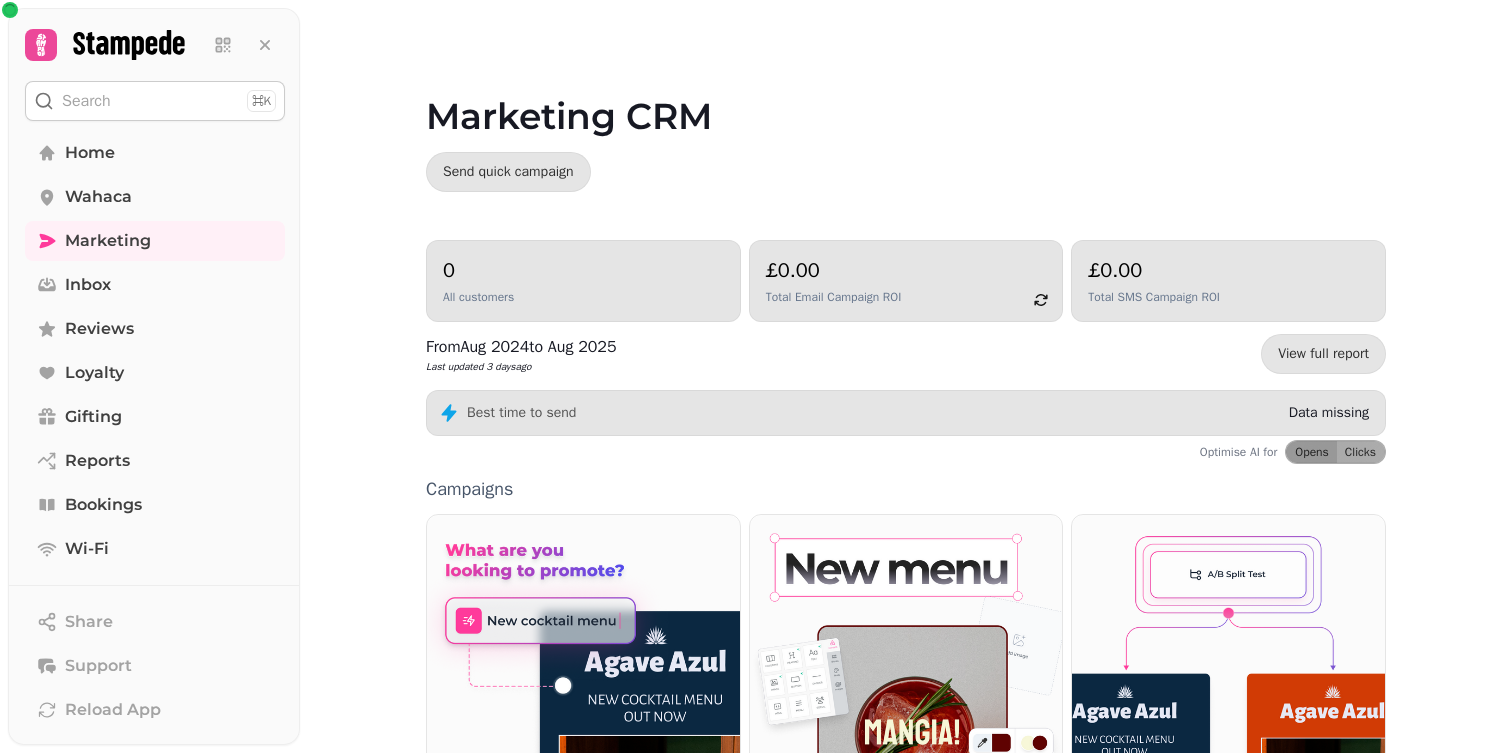 scroll, scrollTop: 0, scrollLeft: 0, axis: both 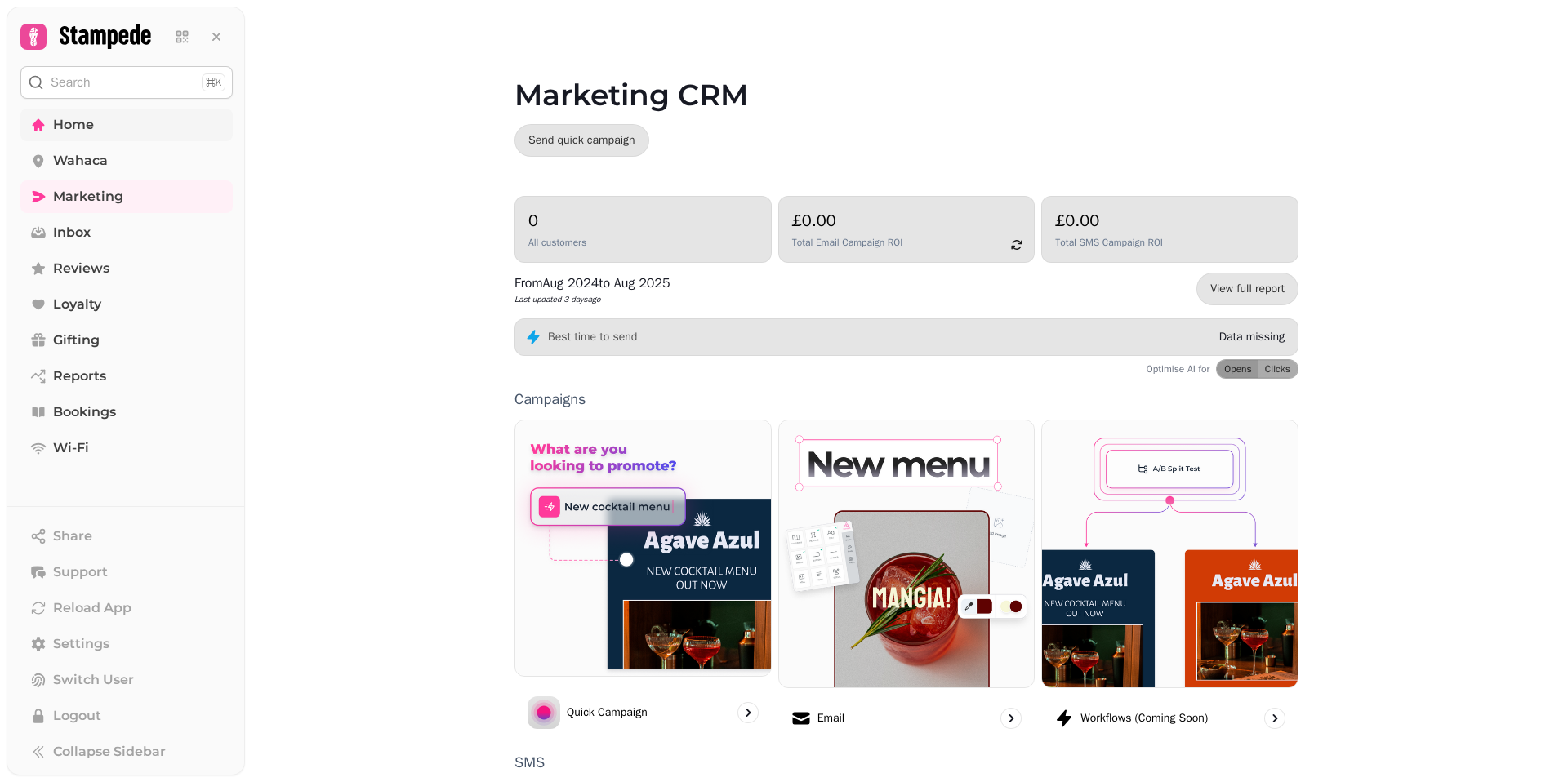 click on "Home" at bounding box center [74, 125] 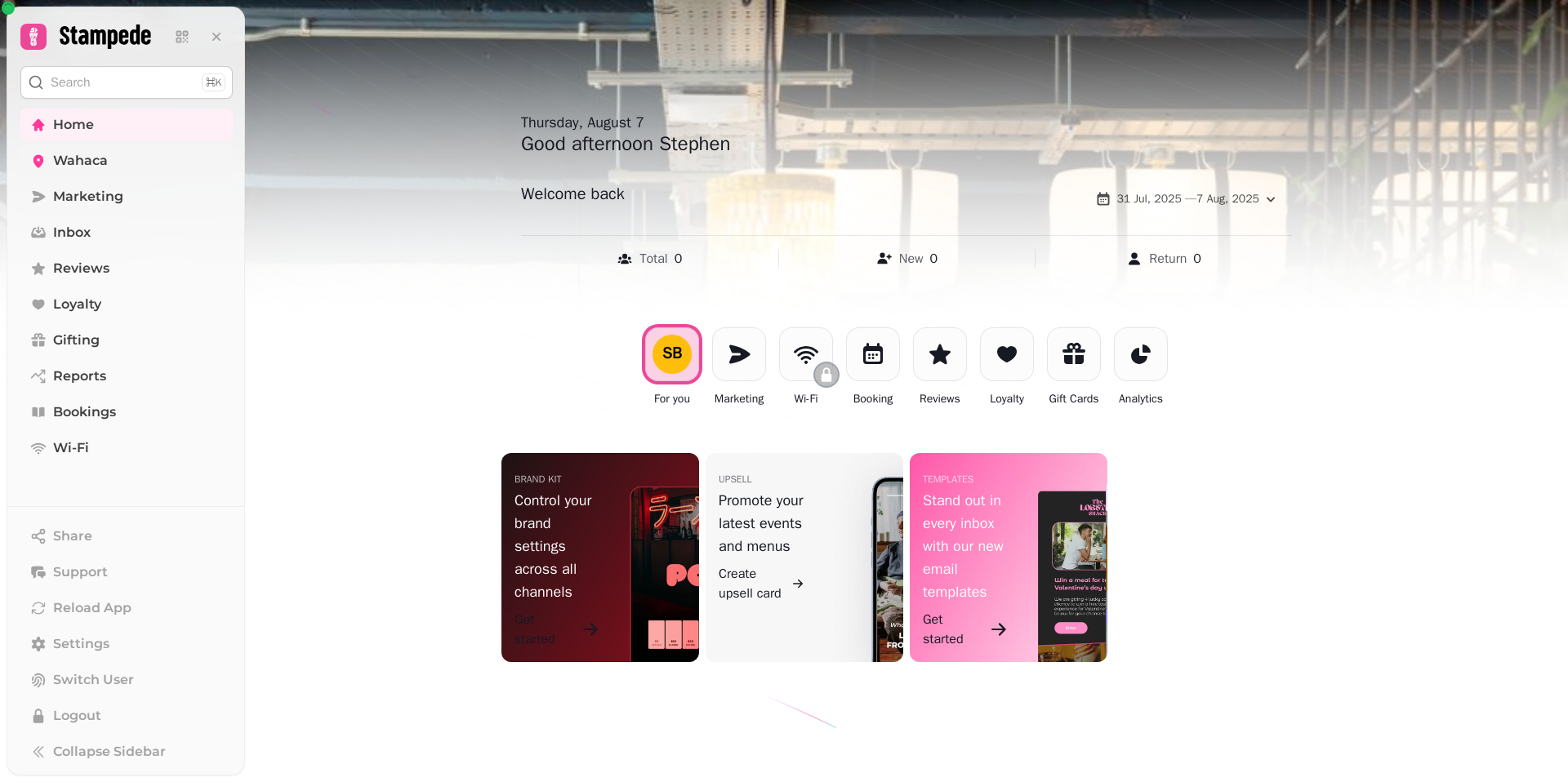 click on "Wahaca" at bounding box center (80, 161) 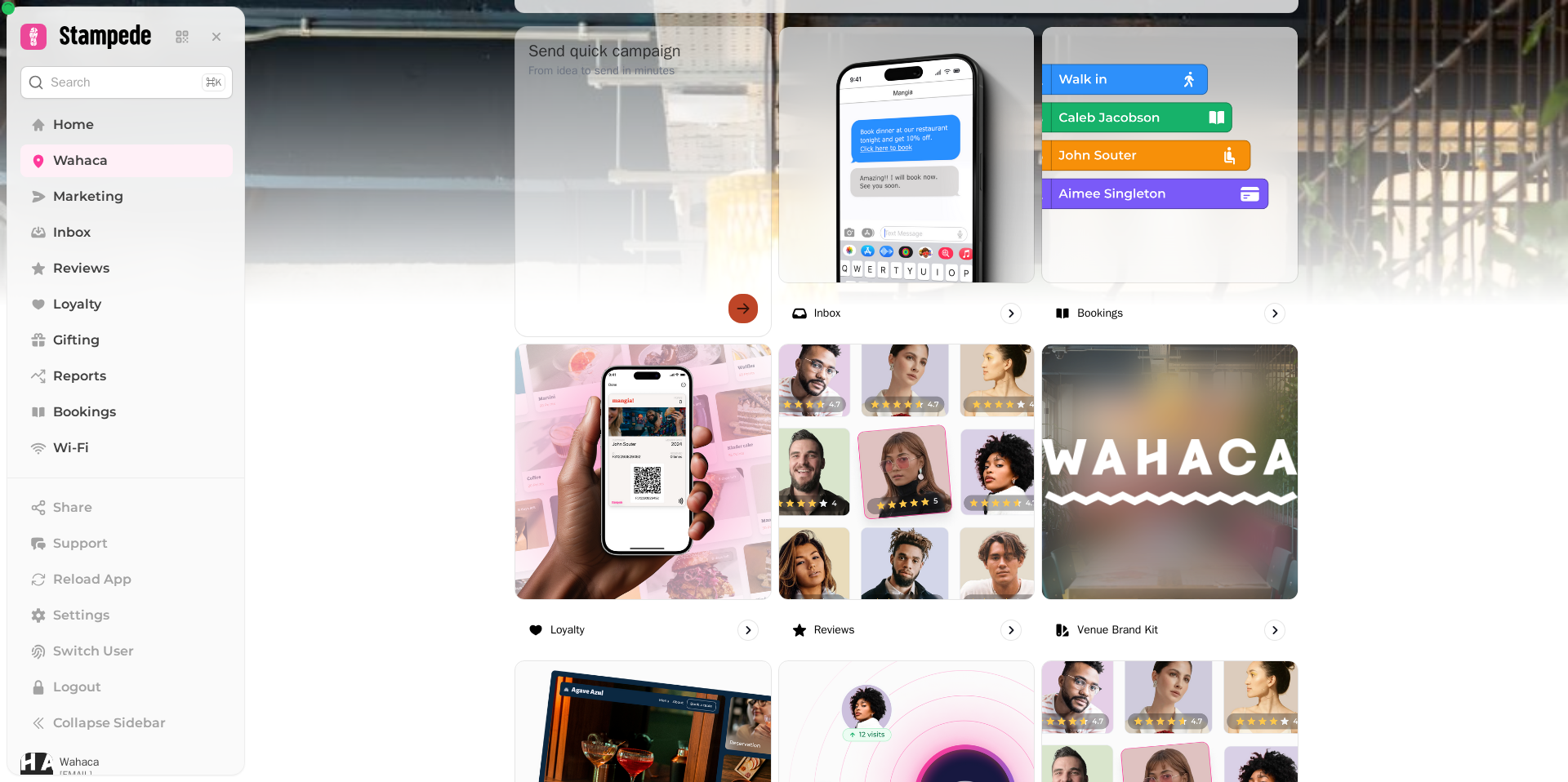 scroll, scrollTop: 652, scrollLeft: 0, axis: vertical 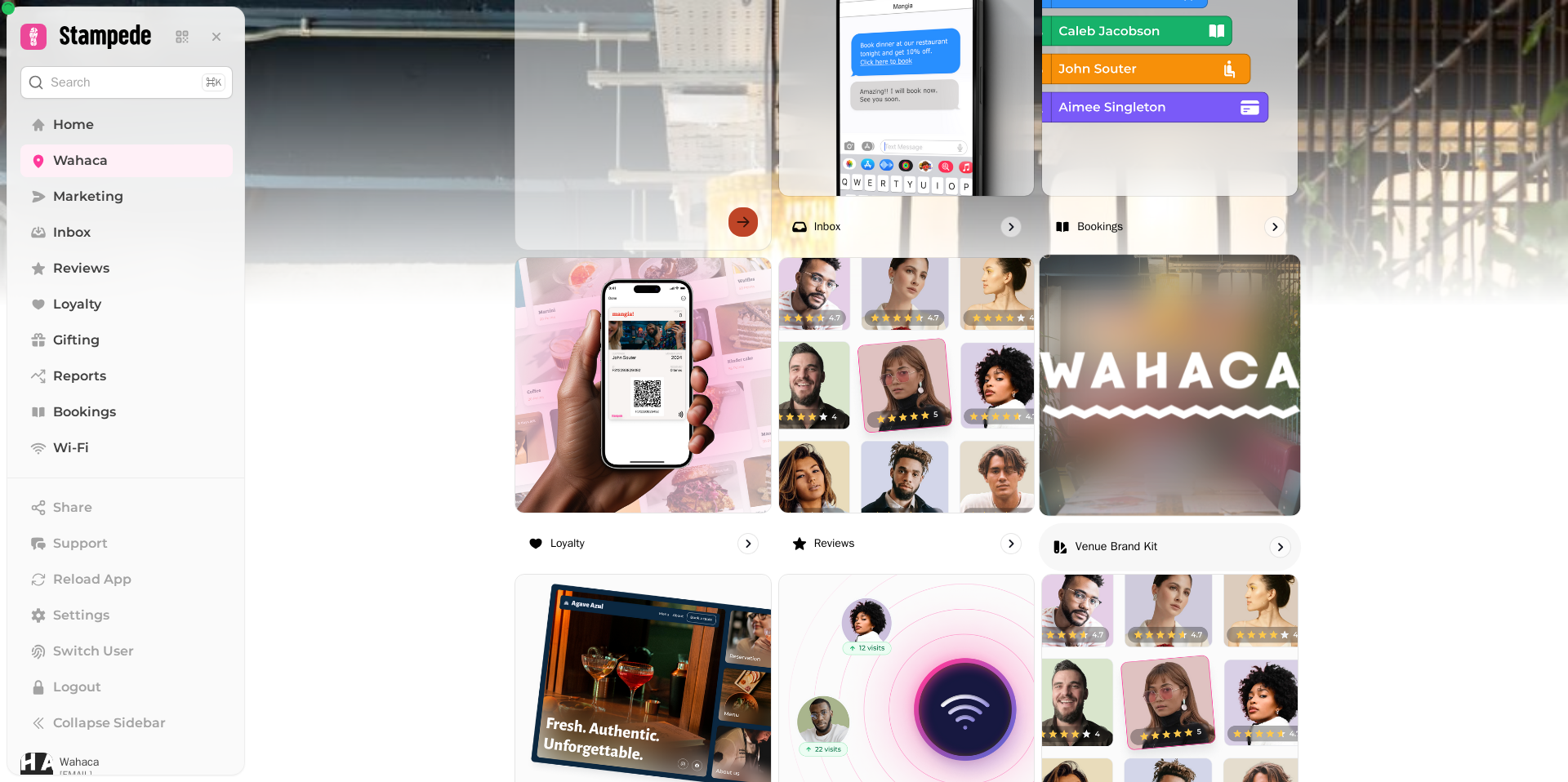 click at bounding box center (1169, 384) 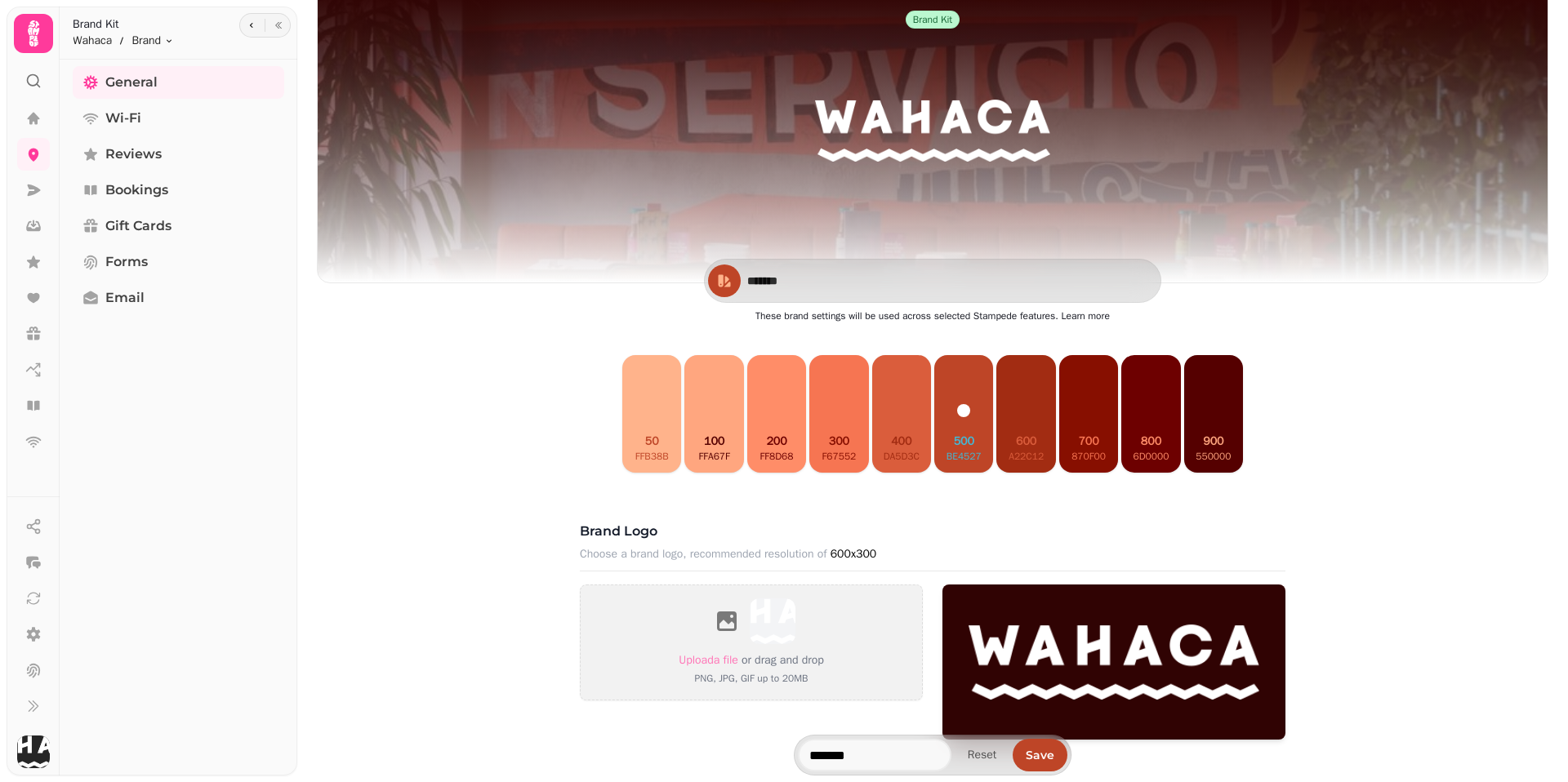 scroll, scrollTop: 0, scrollLeft: 0, axis: both 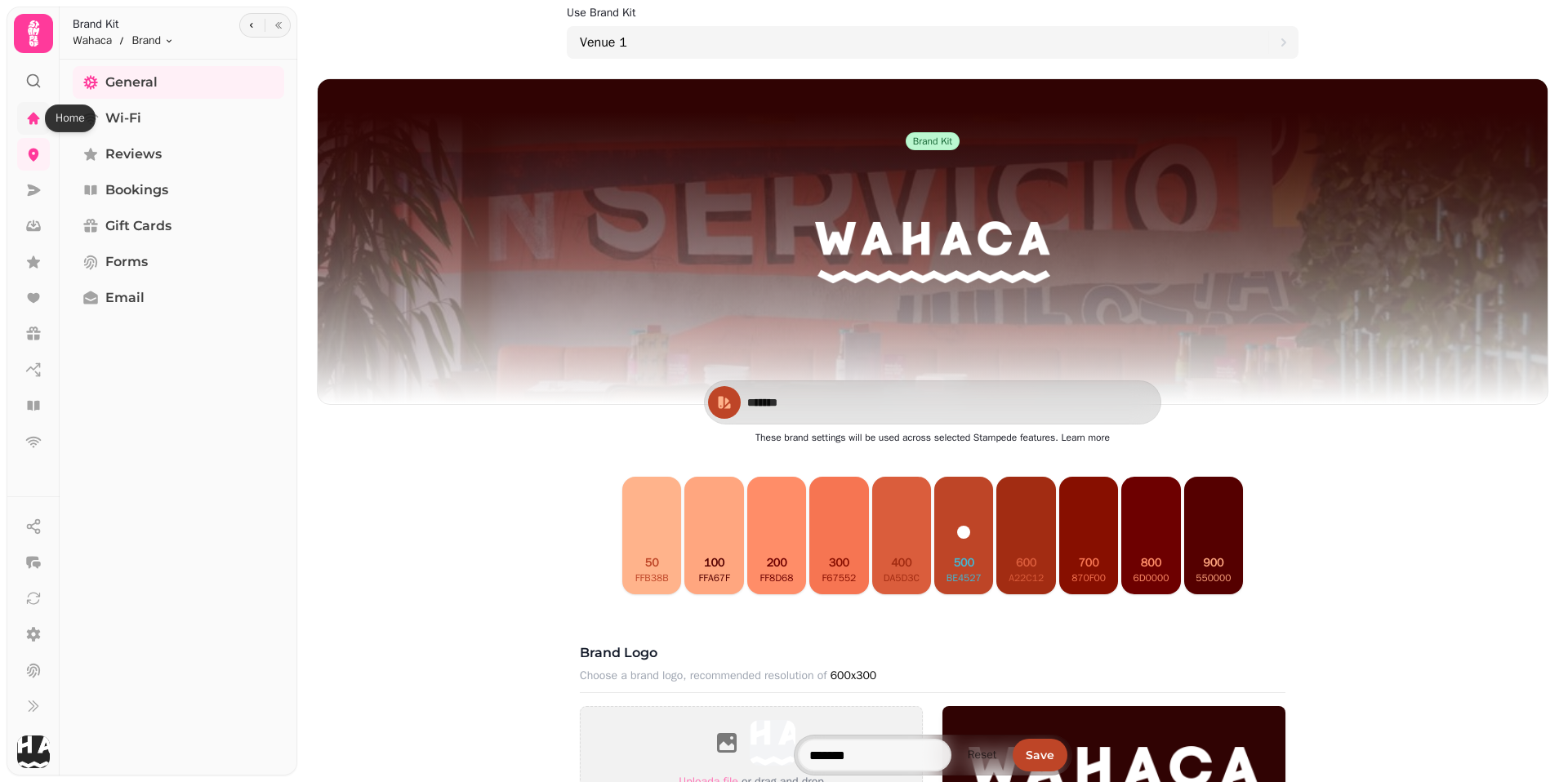 click 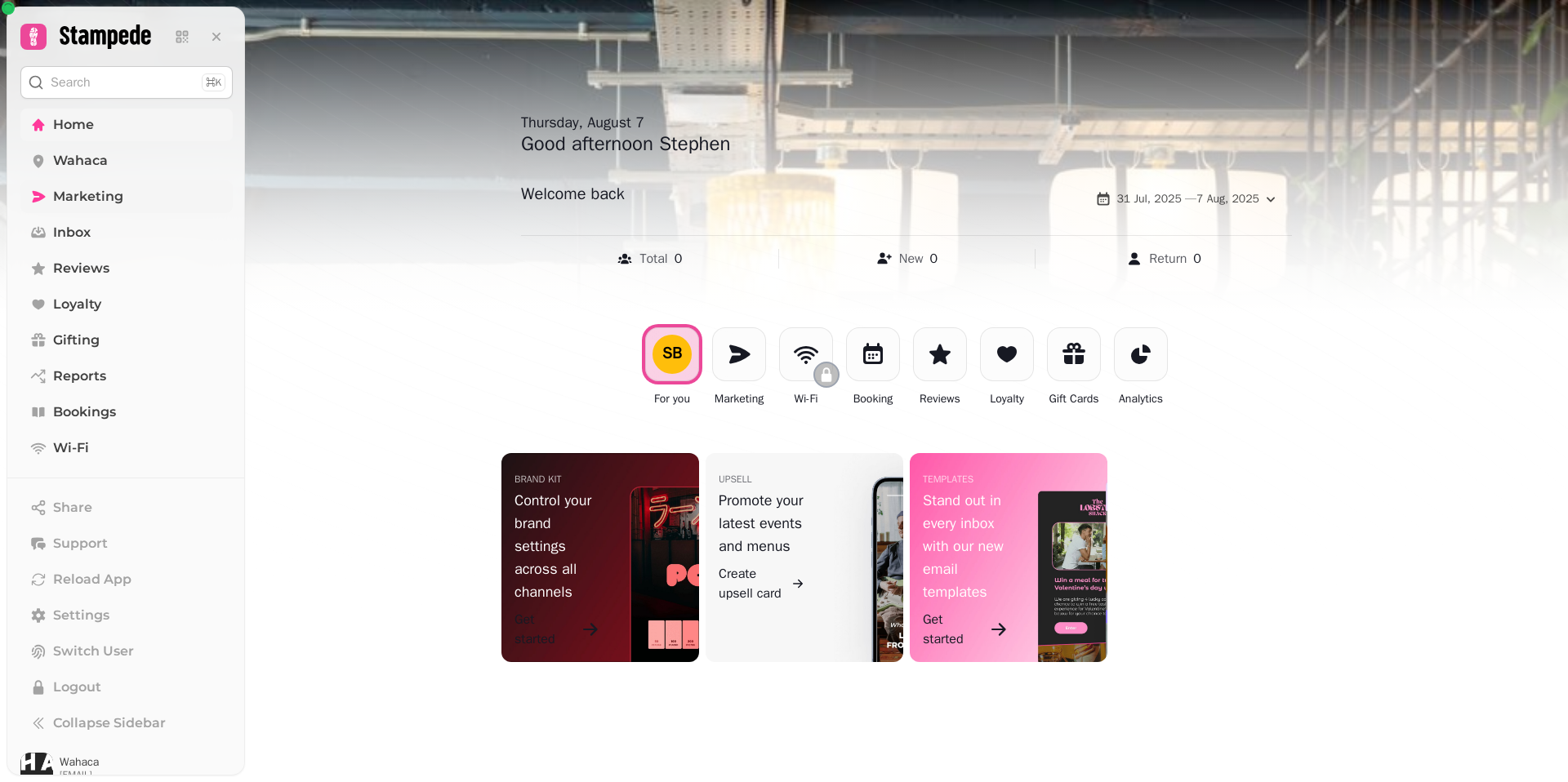 click on "Marketing" at bounding box center [88, 197] 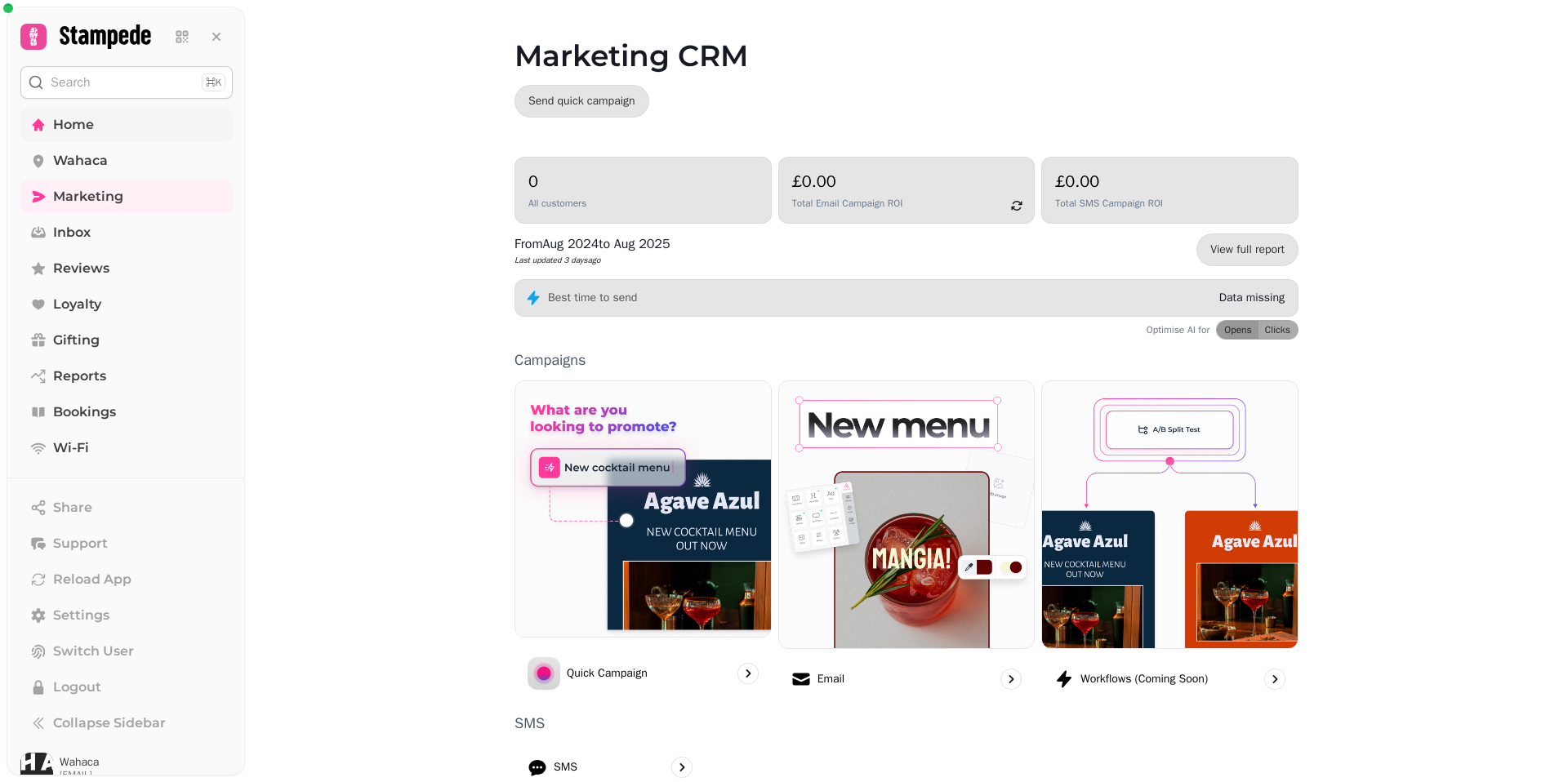 scroll, scrollTop: 137, scrollLeft: 0, axis: vertical 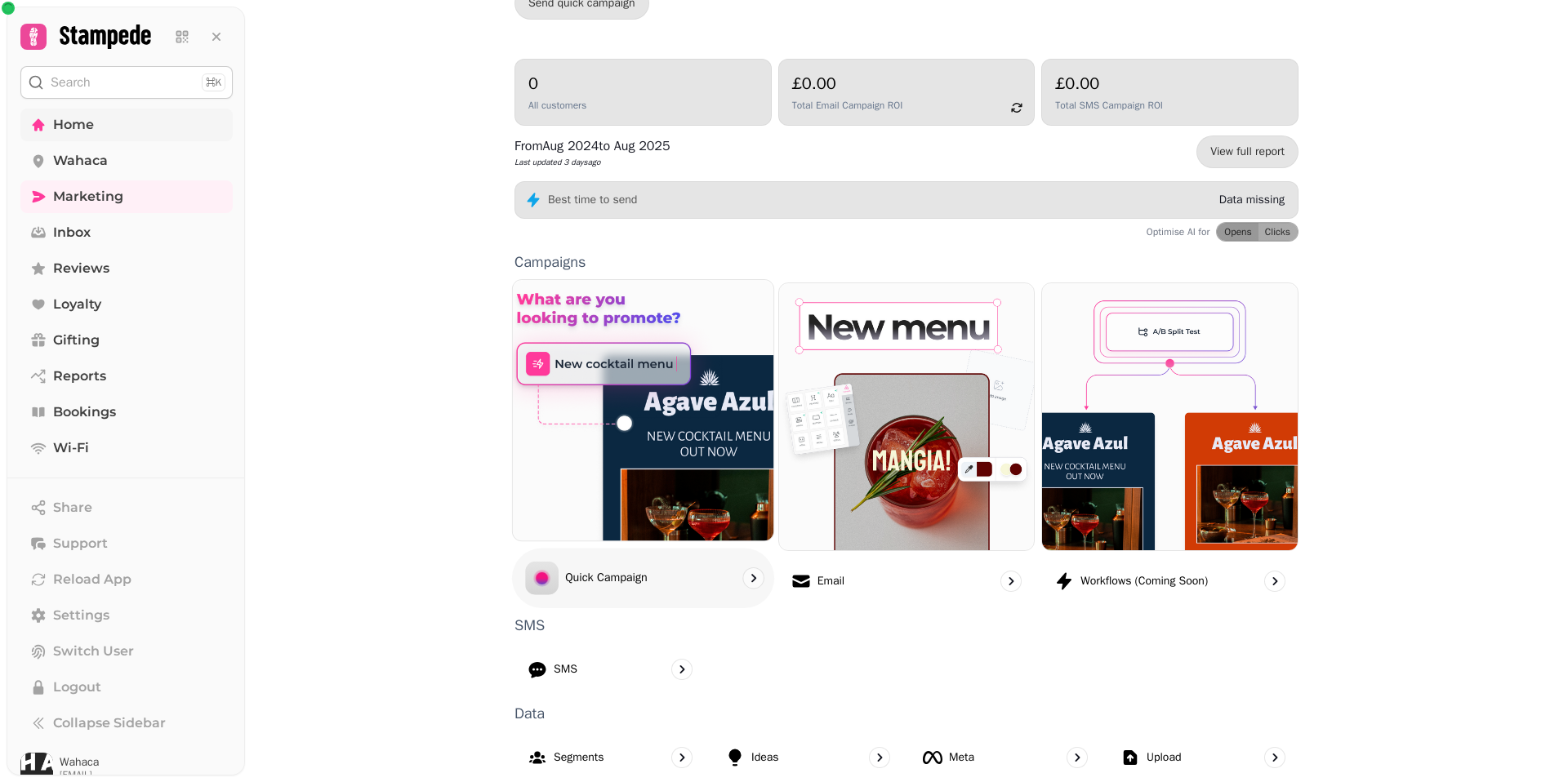 click on "Quick Campaign" at bounding box center [606, 578] 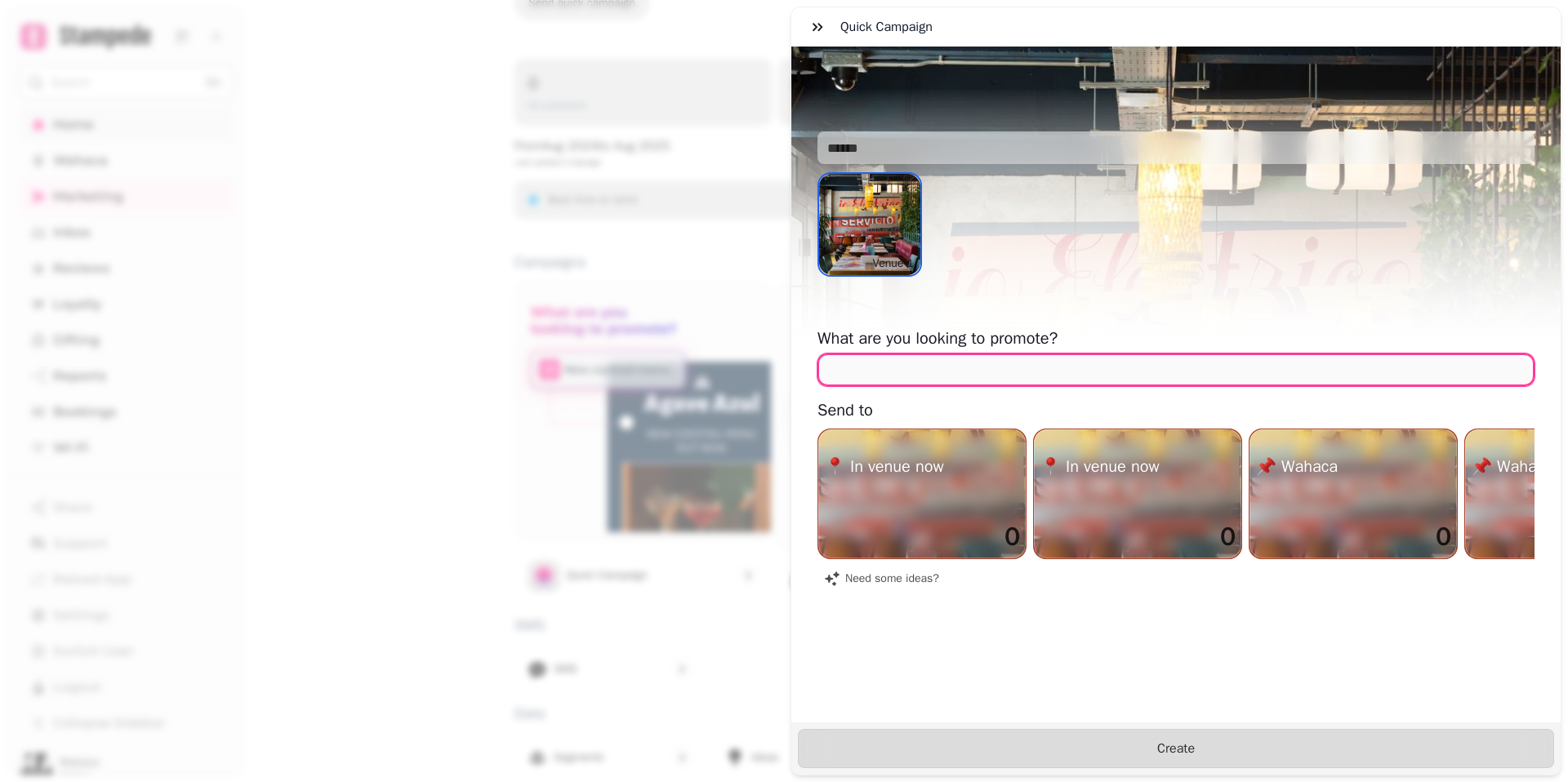 click at bounding box center (1176, 370) 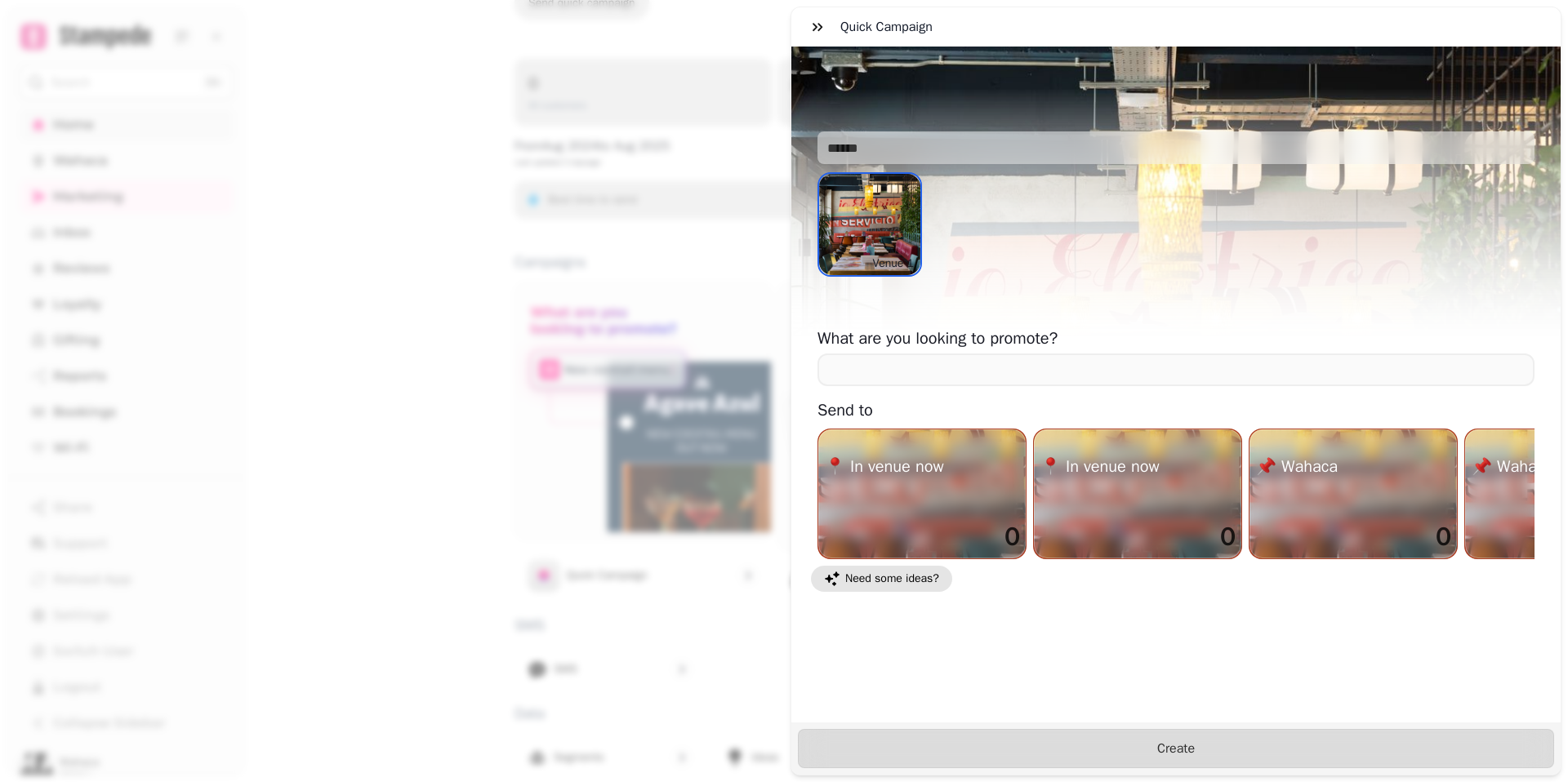 click on "Need some ideas?" at bounding box center (892, 579) 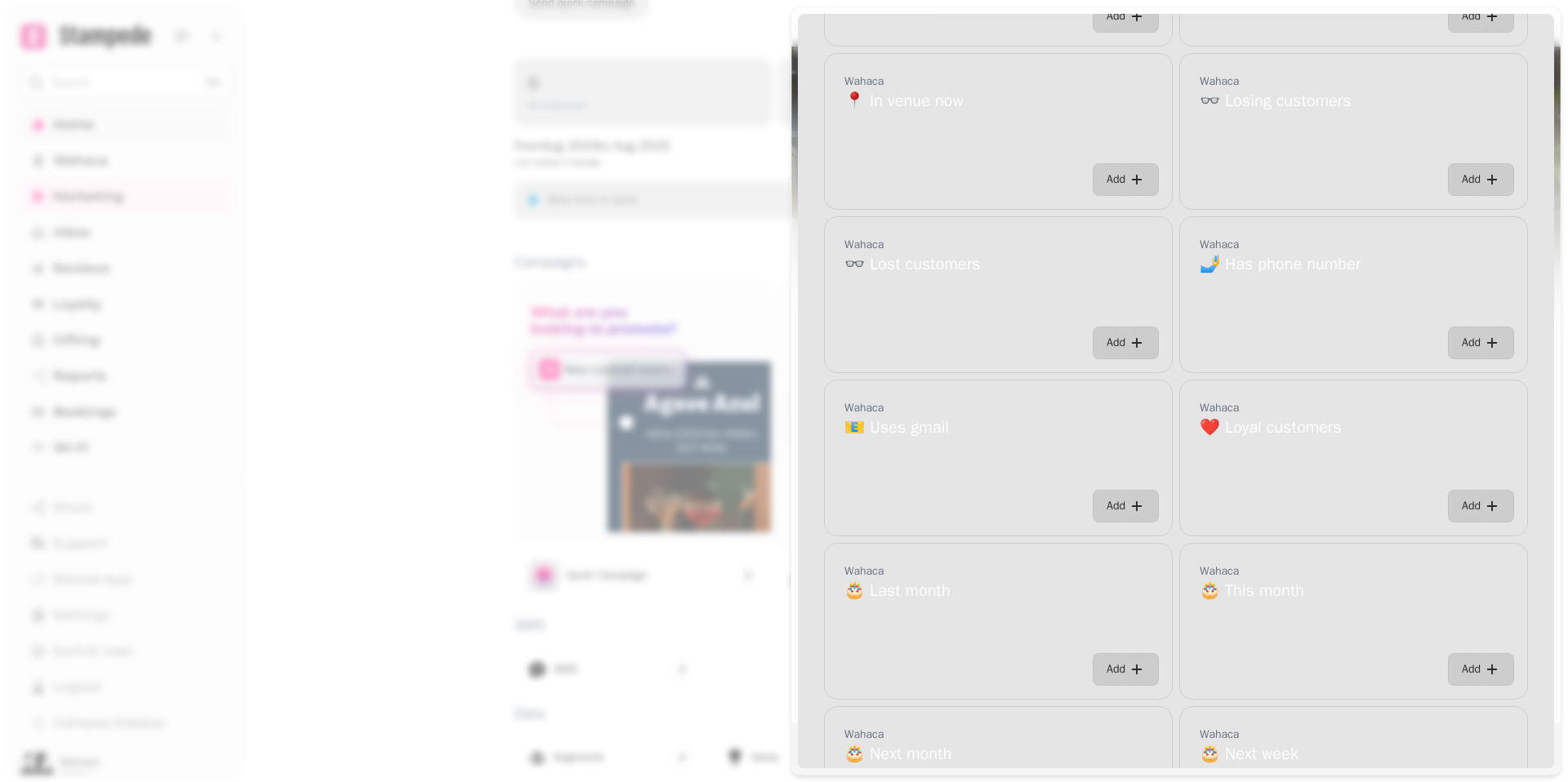 scroll, scrollTop: 0, scrollLeft: 0, axis: both 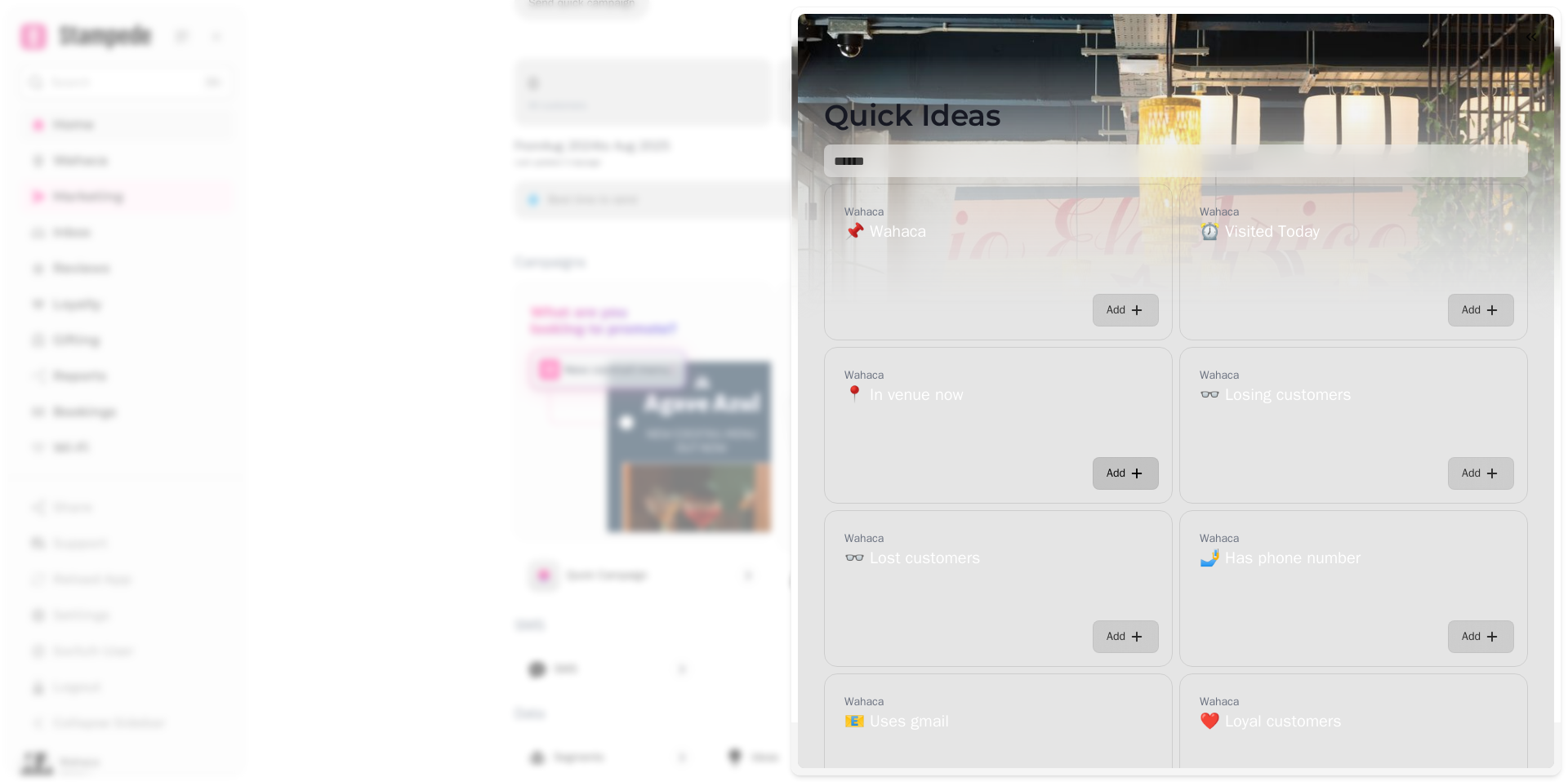 click on "Add" at bounding box center (1125, 473) 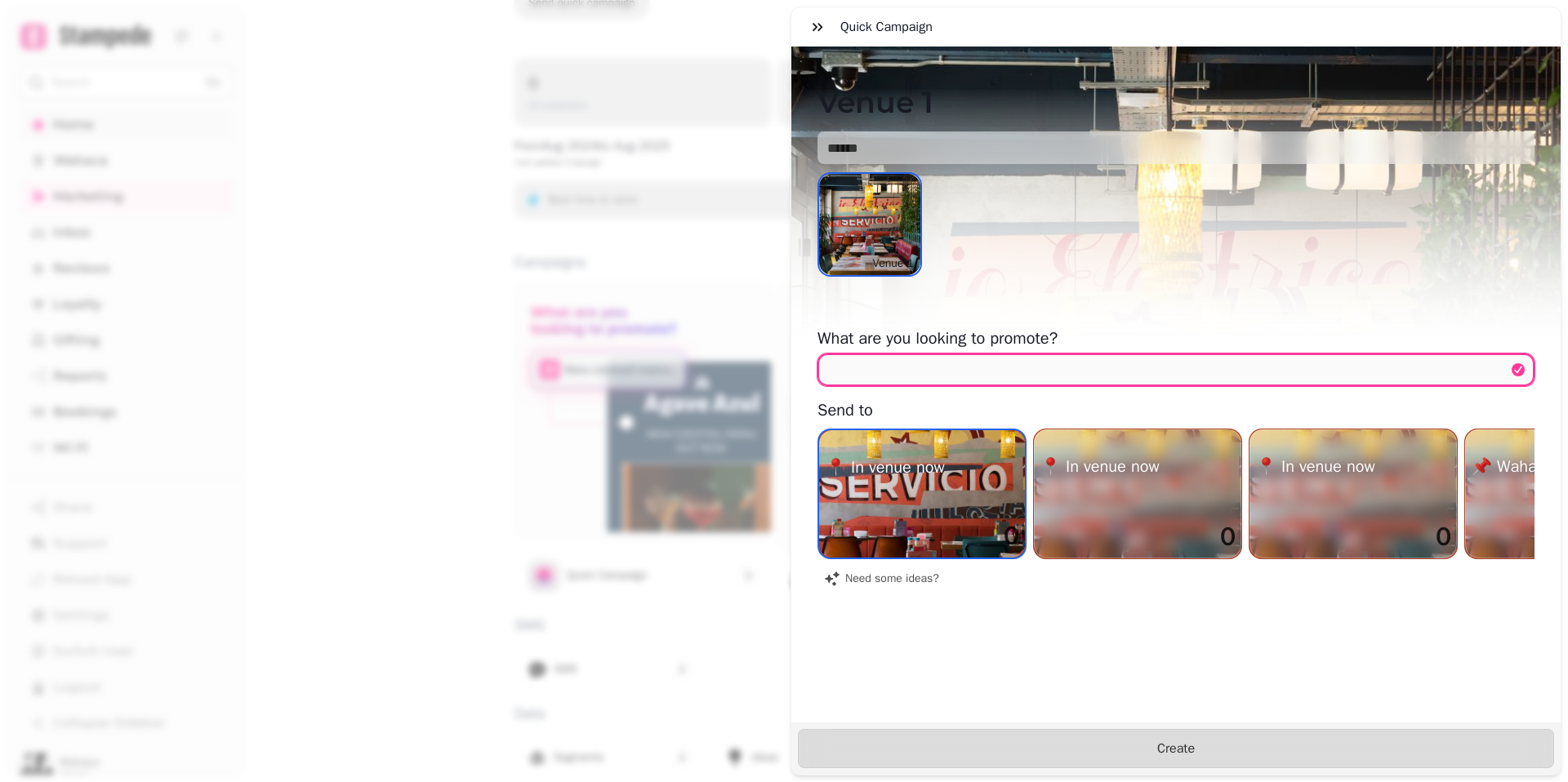 click at bounding box center [1176, 370] 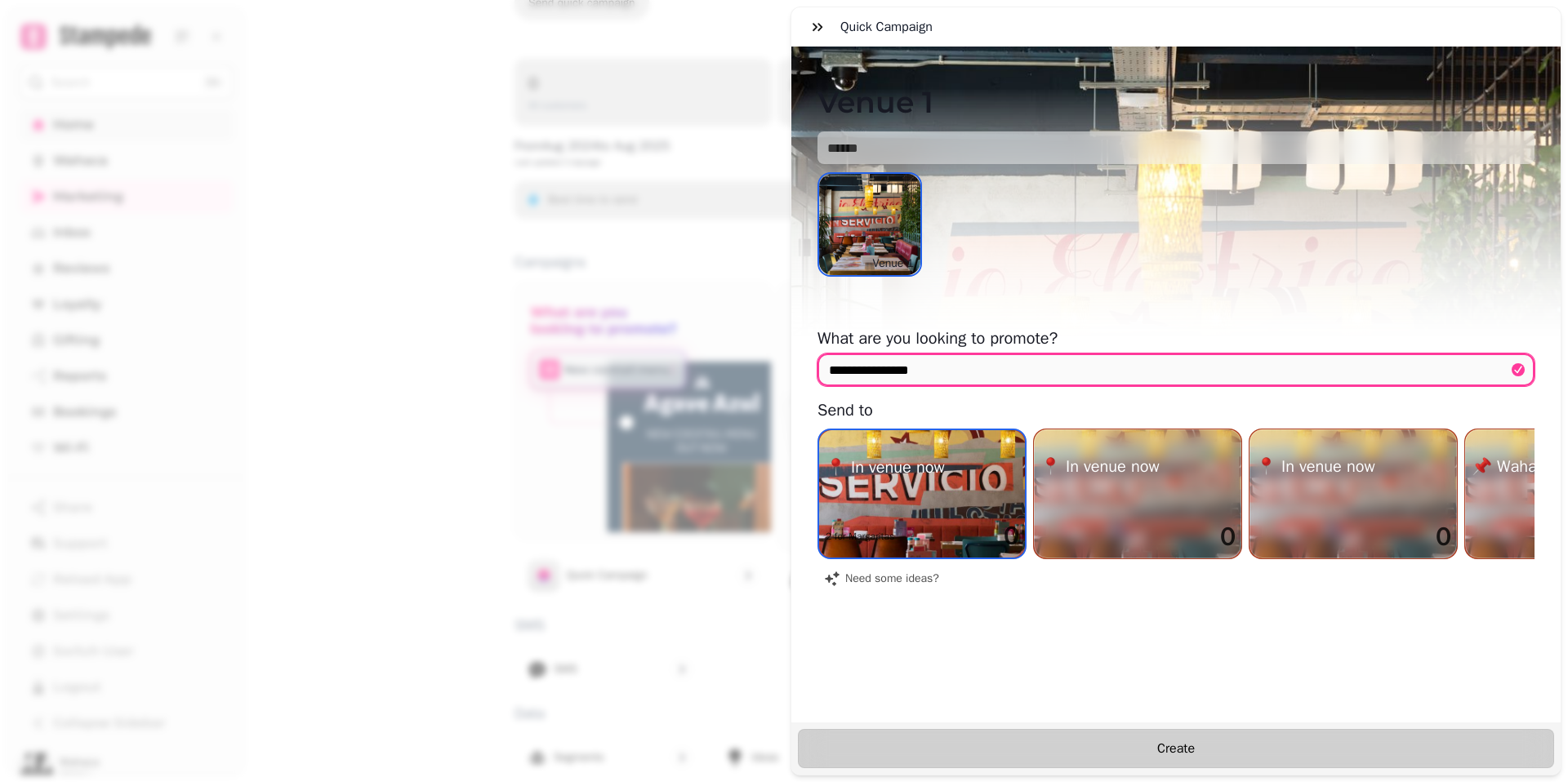 type on "**********" 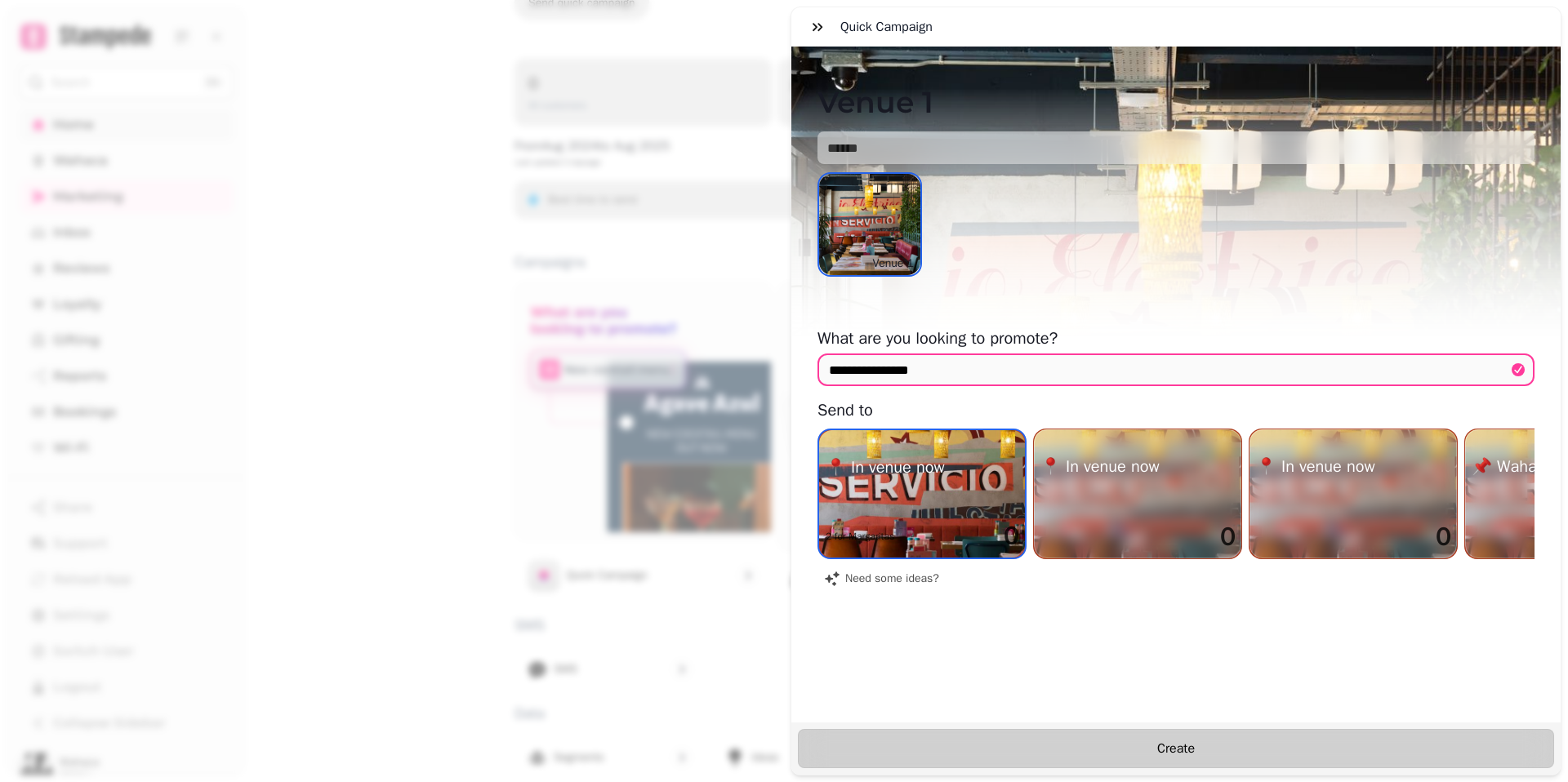 click on "Create" at bounding box center (1176, 749) 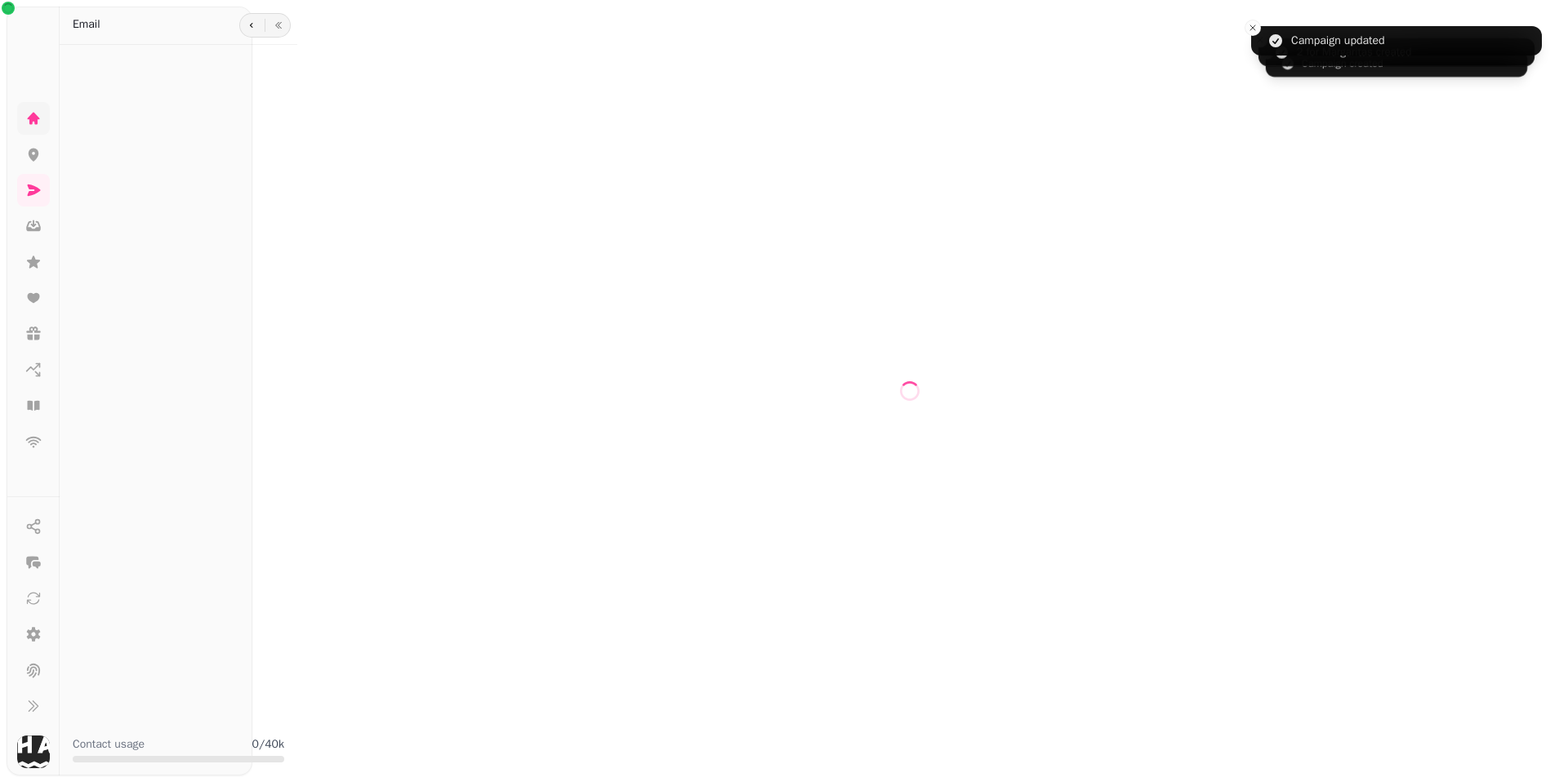 scroll, scrollTop: 0, scrollLeft: 0, axis: both 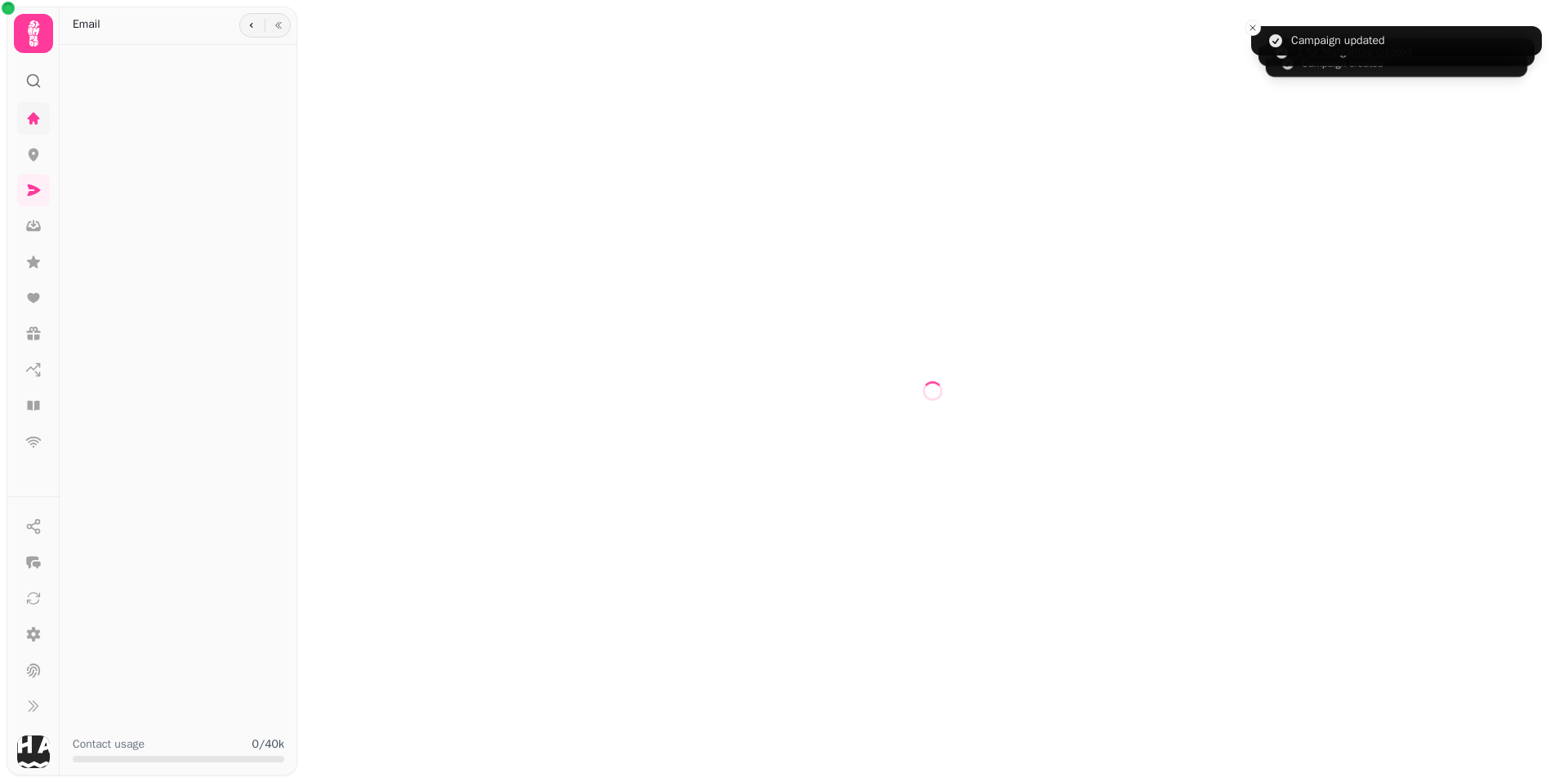 select on "**********" 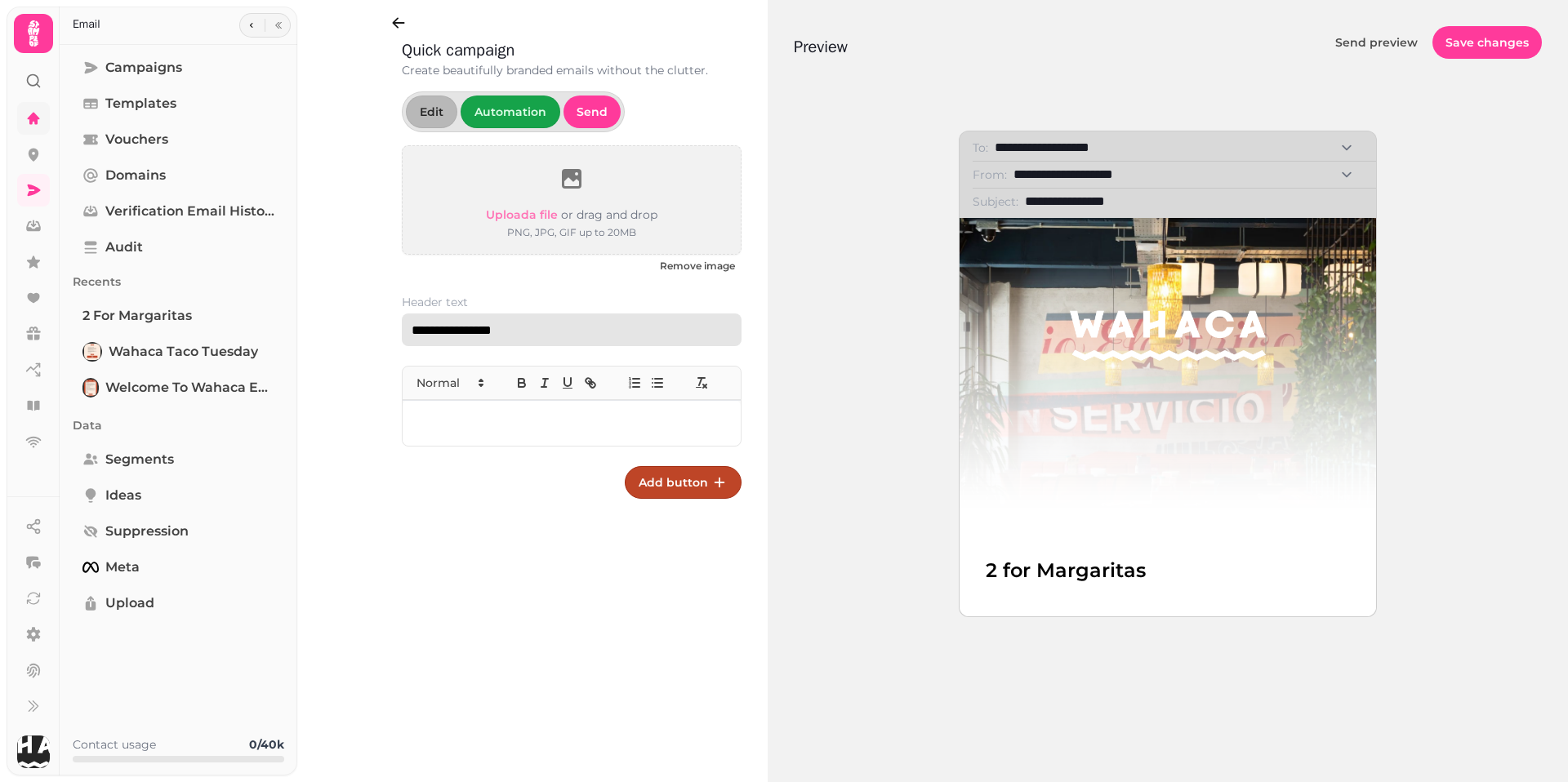 click on "**********" at bounding box center (572, 330) 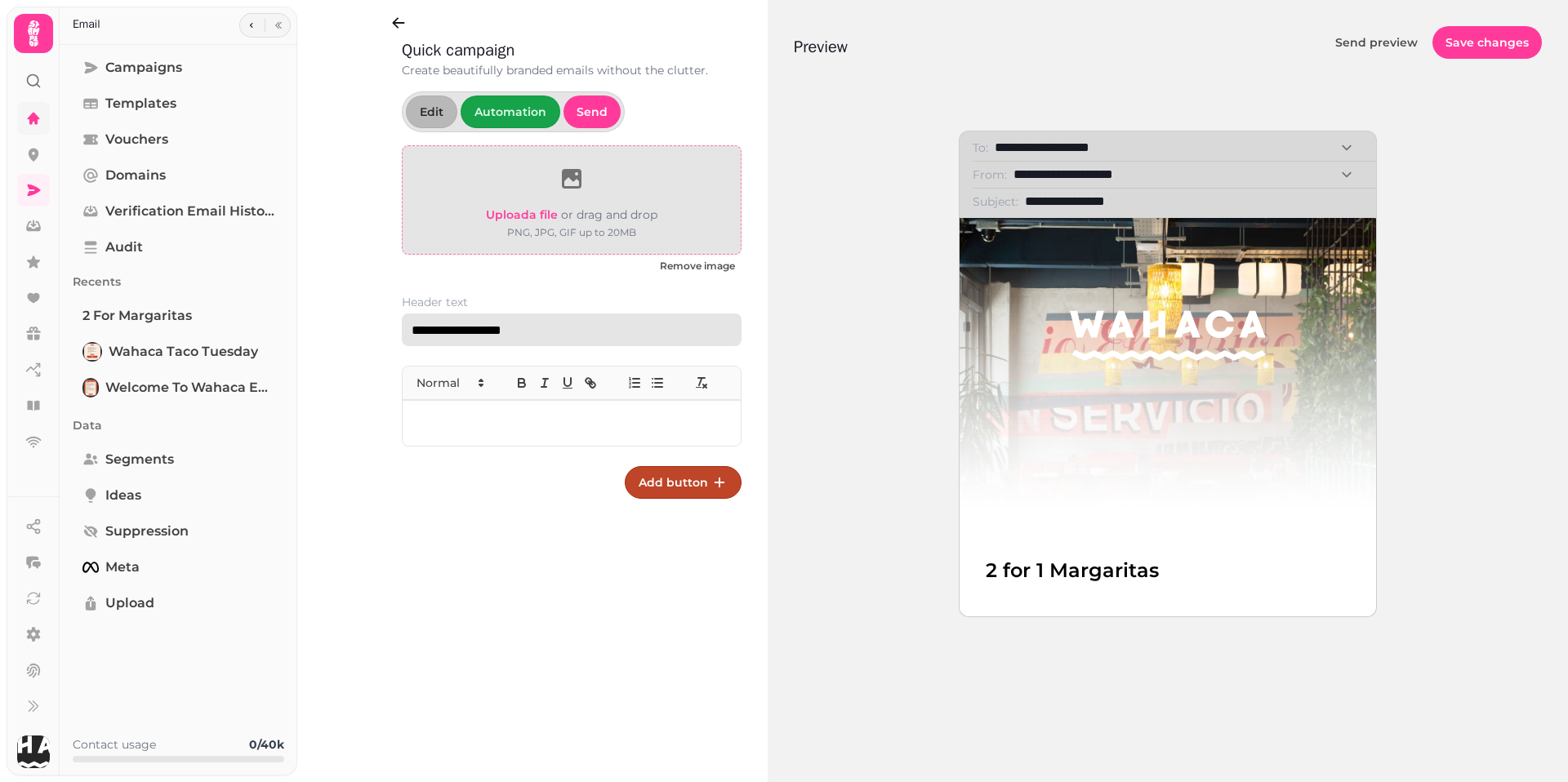 type on "**********" 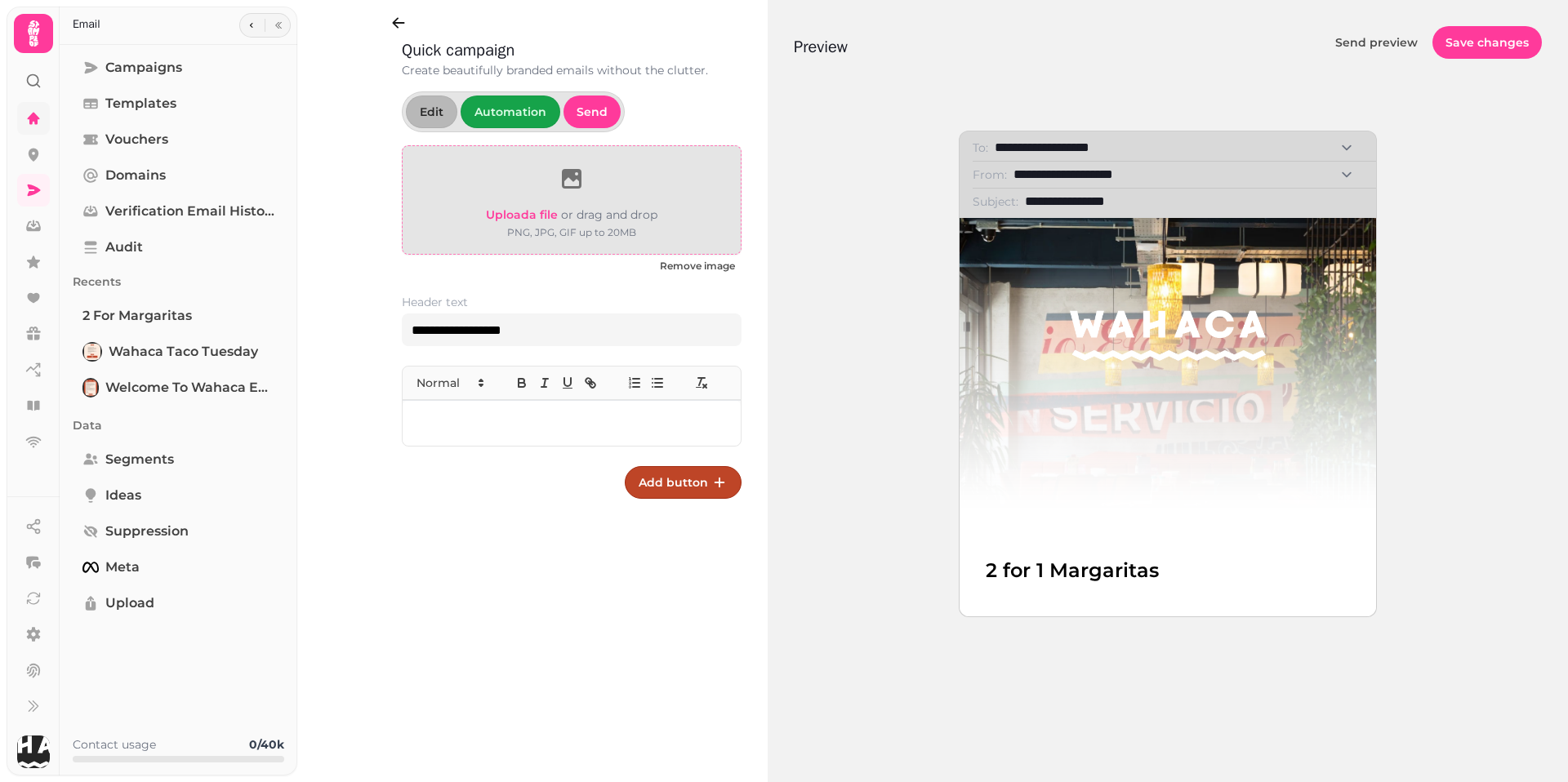 click on "Upload  a file" at bounding box center [522, 215] 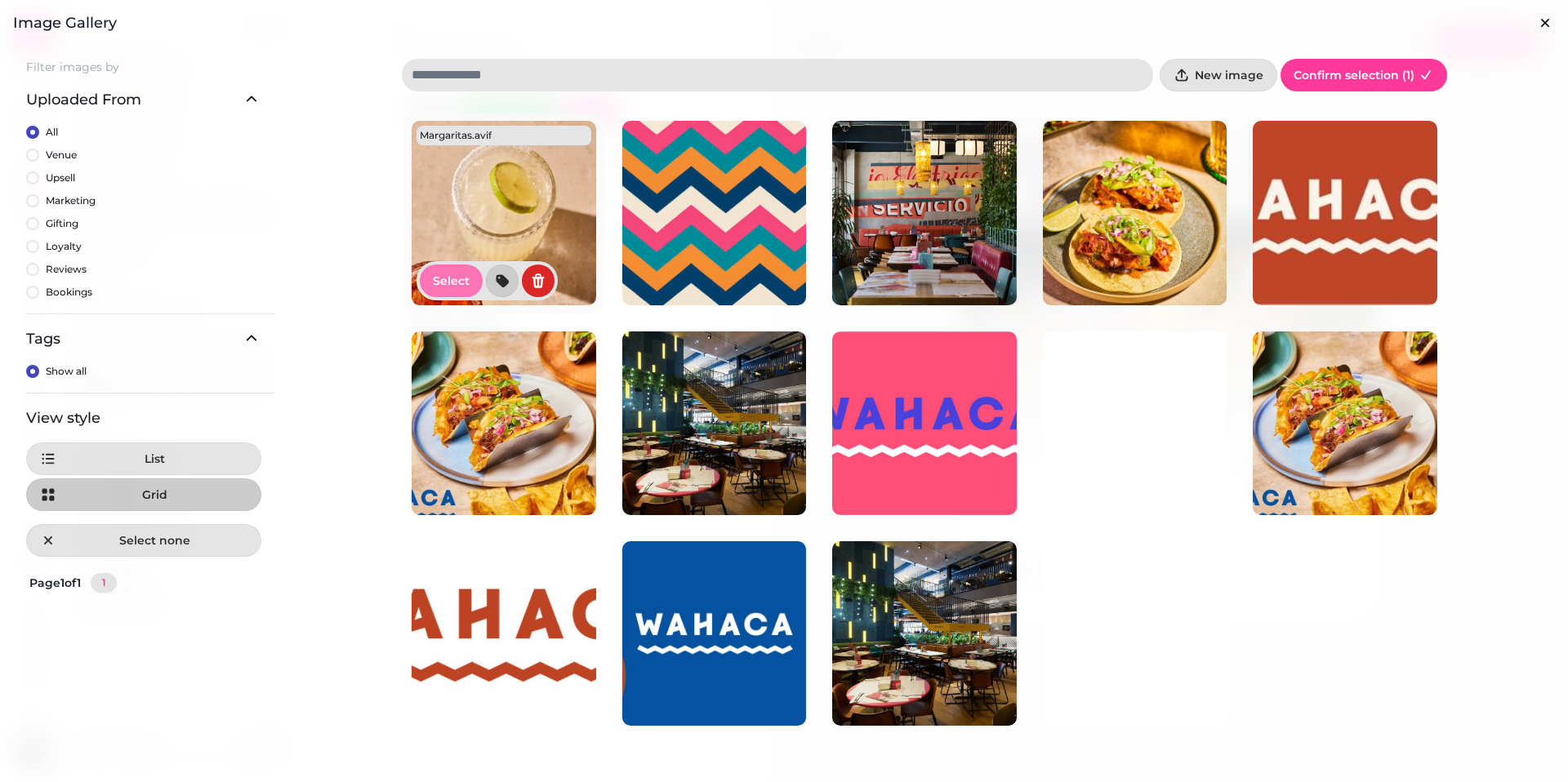 click on "Select" at bounding box center (451, 281) 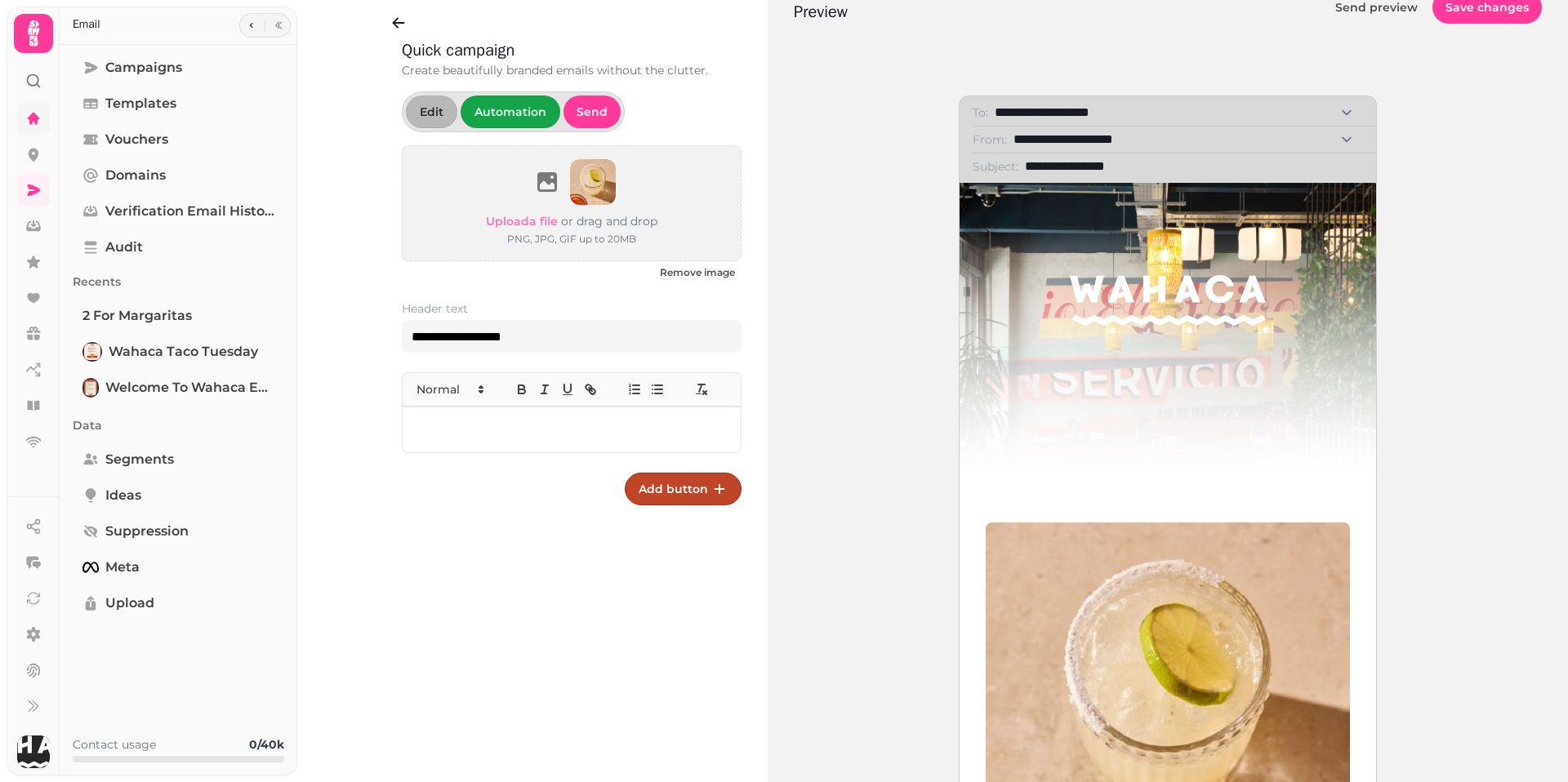 scroll, scrollTop: 13, scrollLeft: 0, axis: vertical 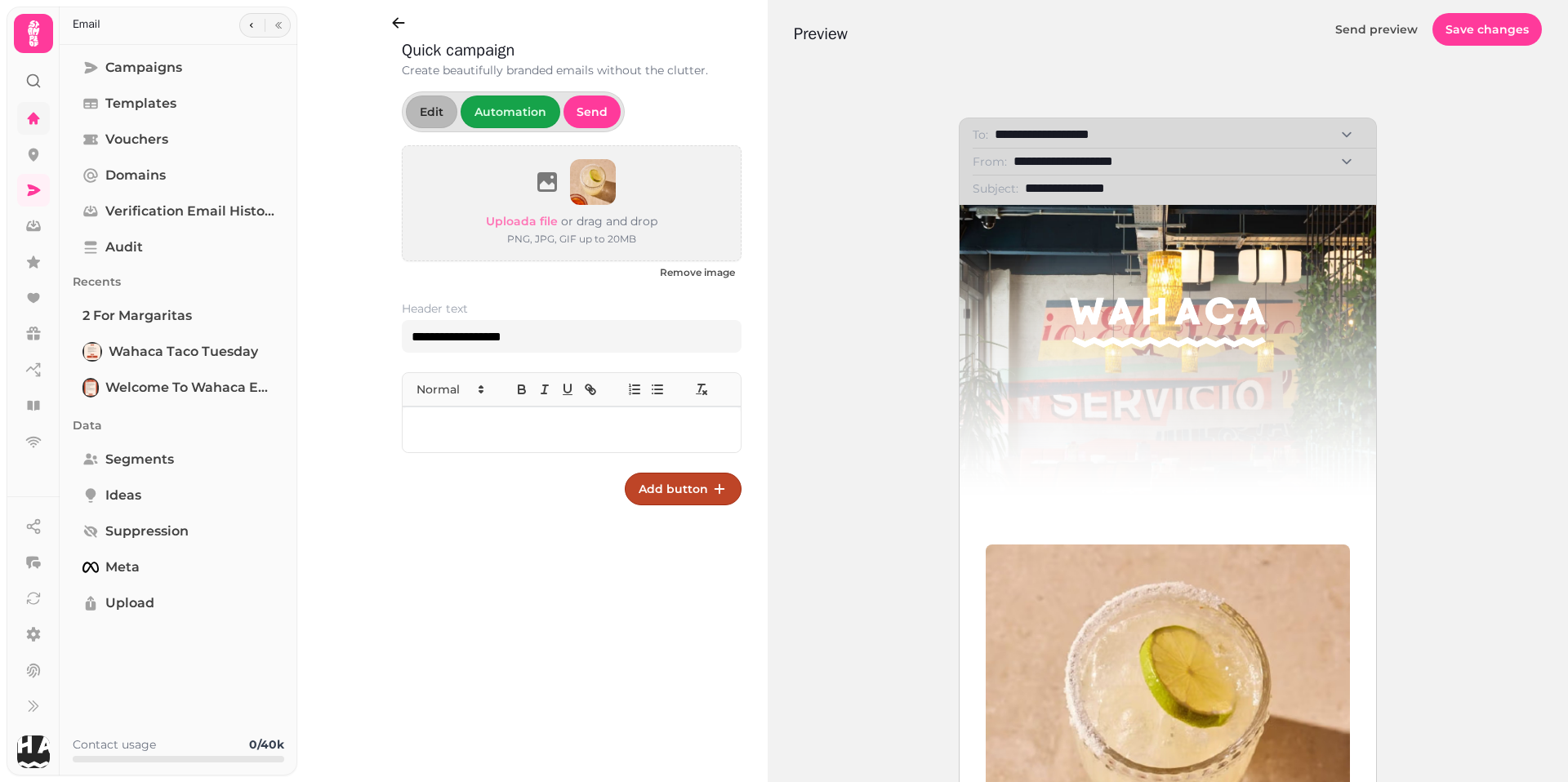 click at bounding box center (572, 429) 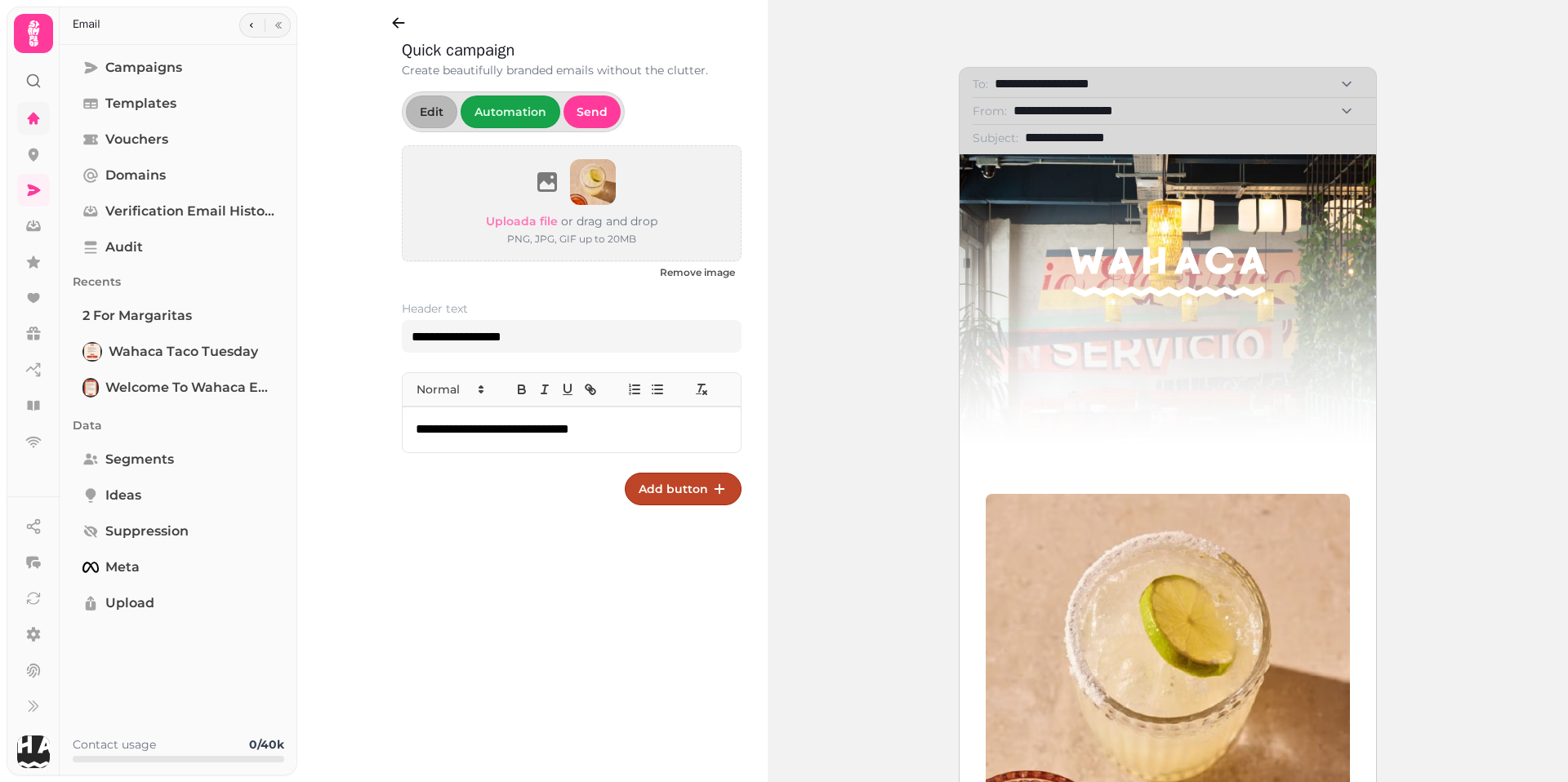 scroll, scrollTop: 297, scrollLeft: 0, axis: vertical 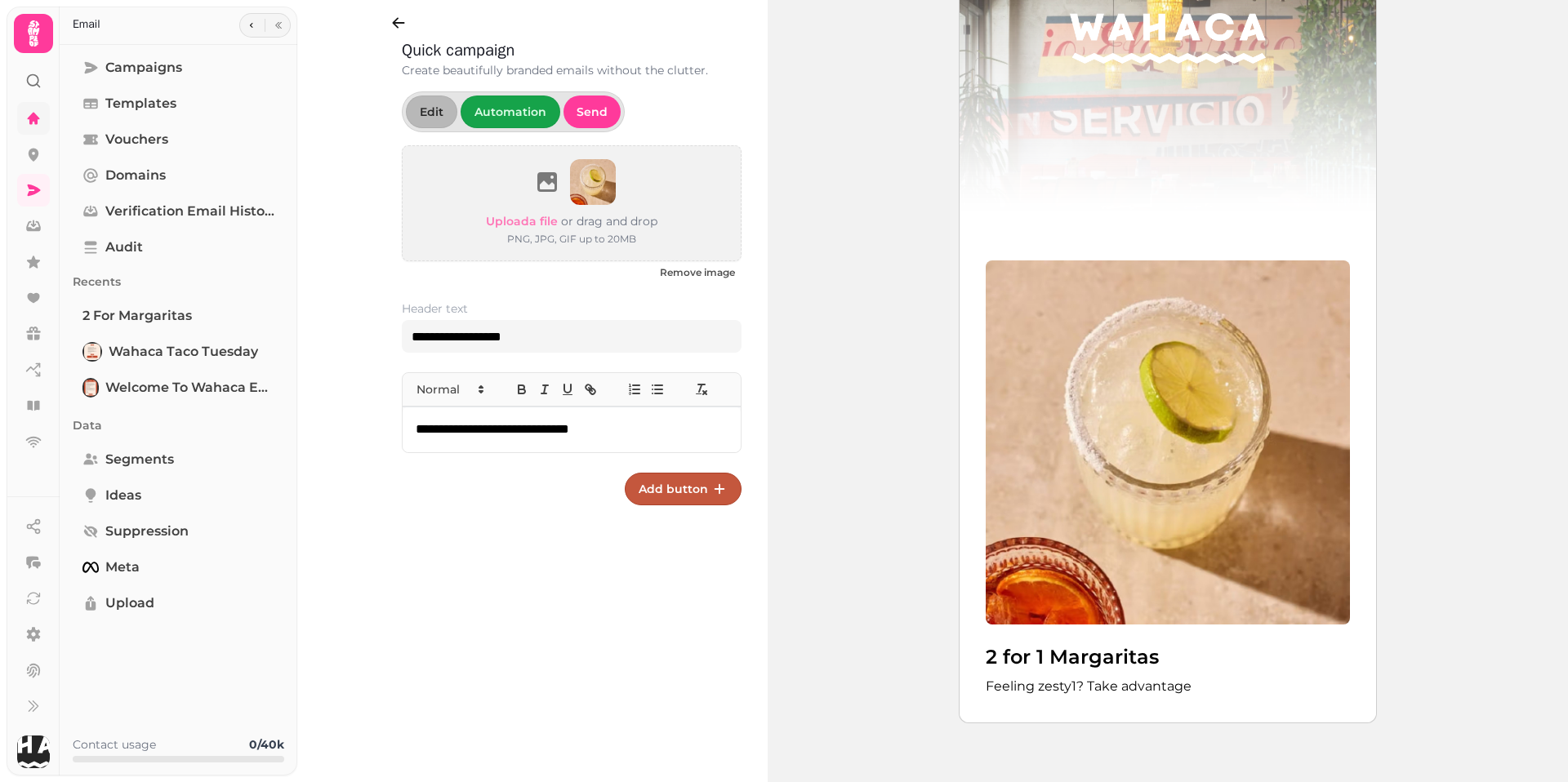 click on "Add button" at bounding box center [673, 489] 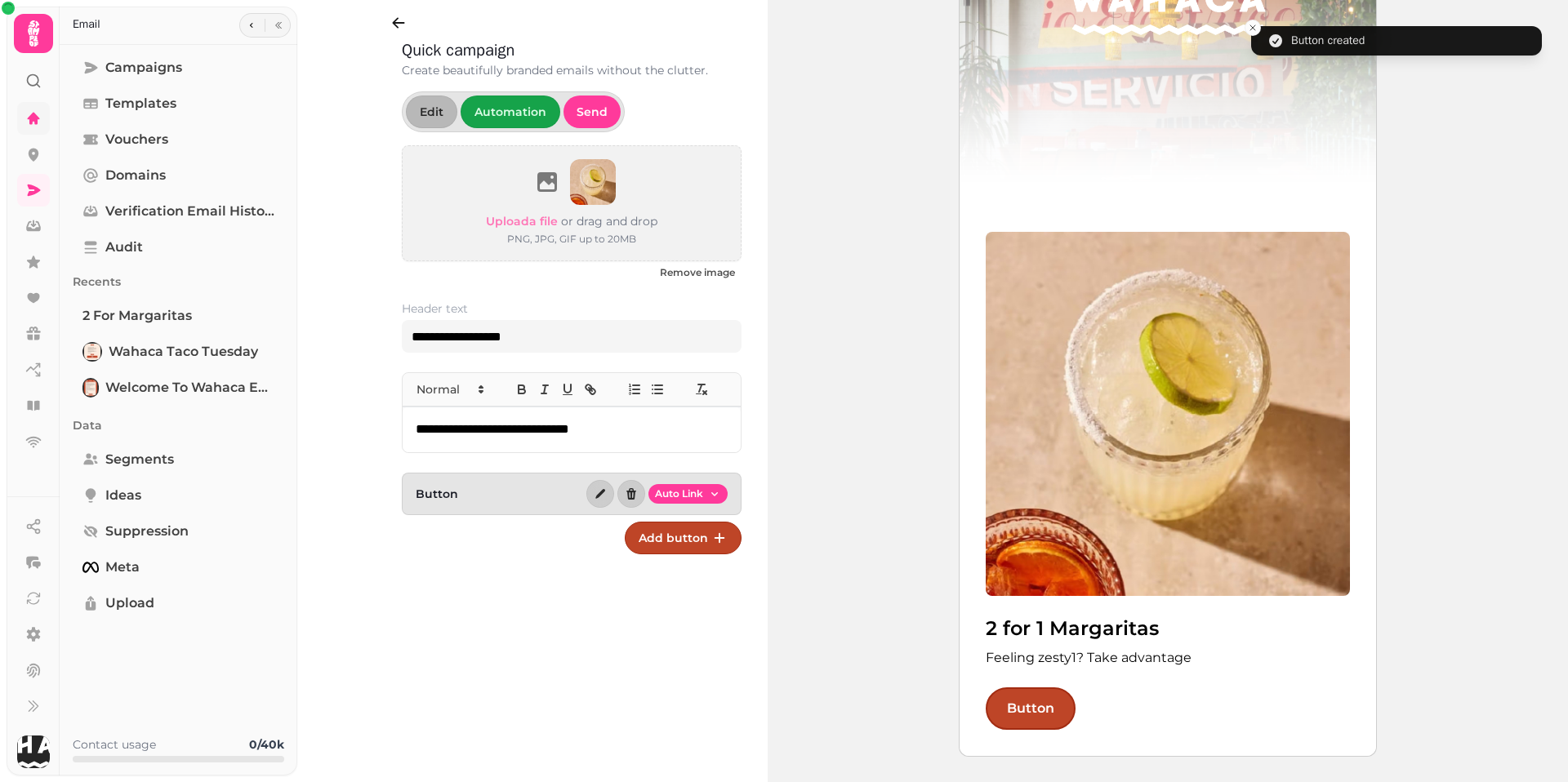 scroll, scrollTop: 359, scrollLeft: 0, axis: vertical 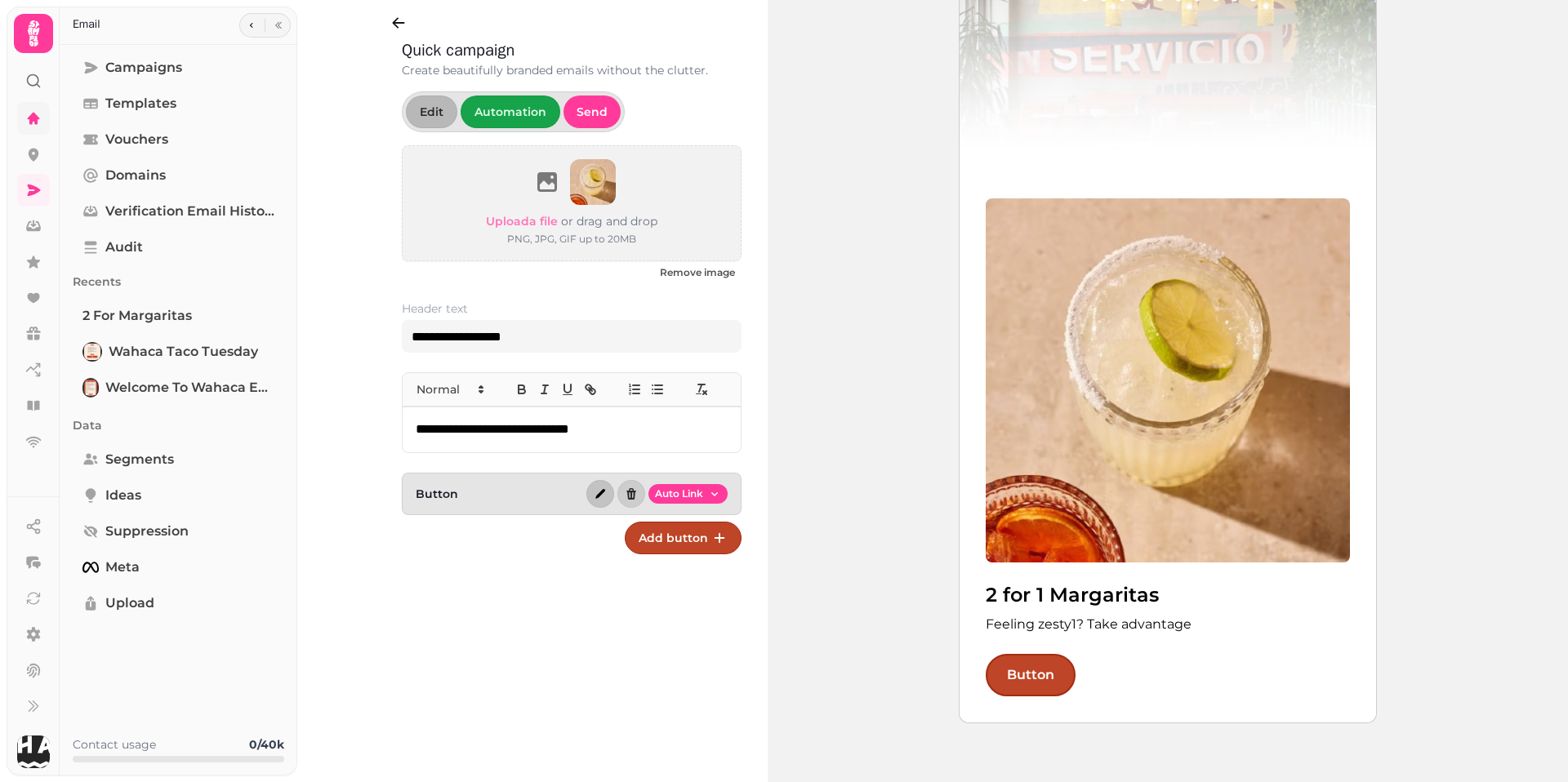 click 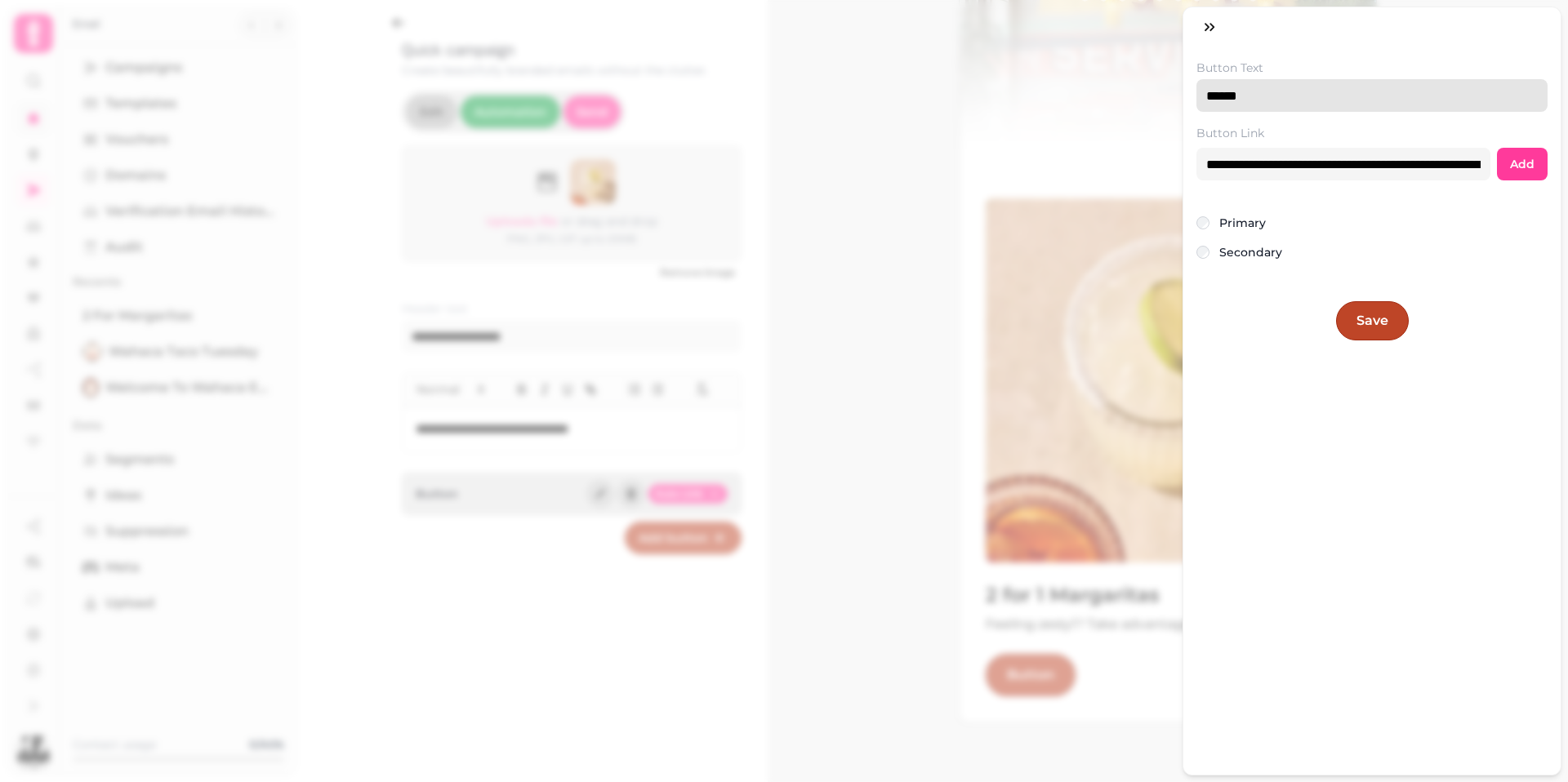 drag, startPoint x: 1267, startPoint y: 100, endPoint x: 1098, endPoint y: 99, distance: 169.00296 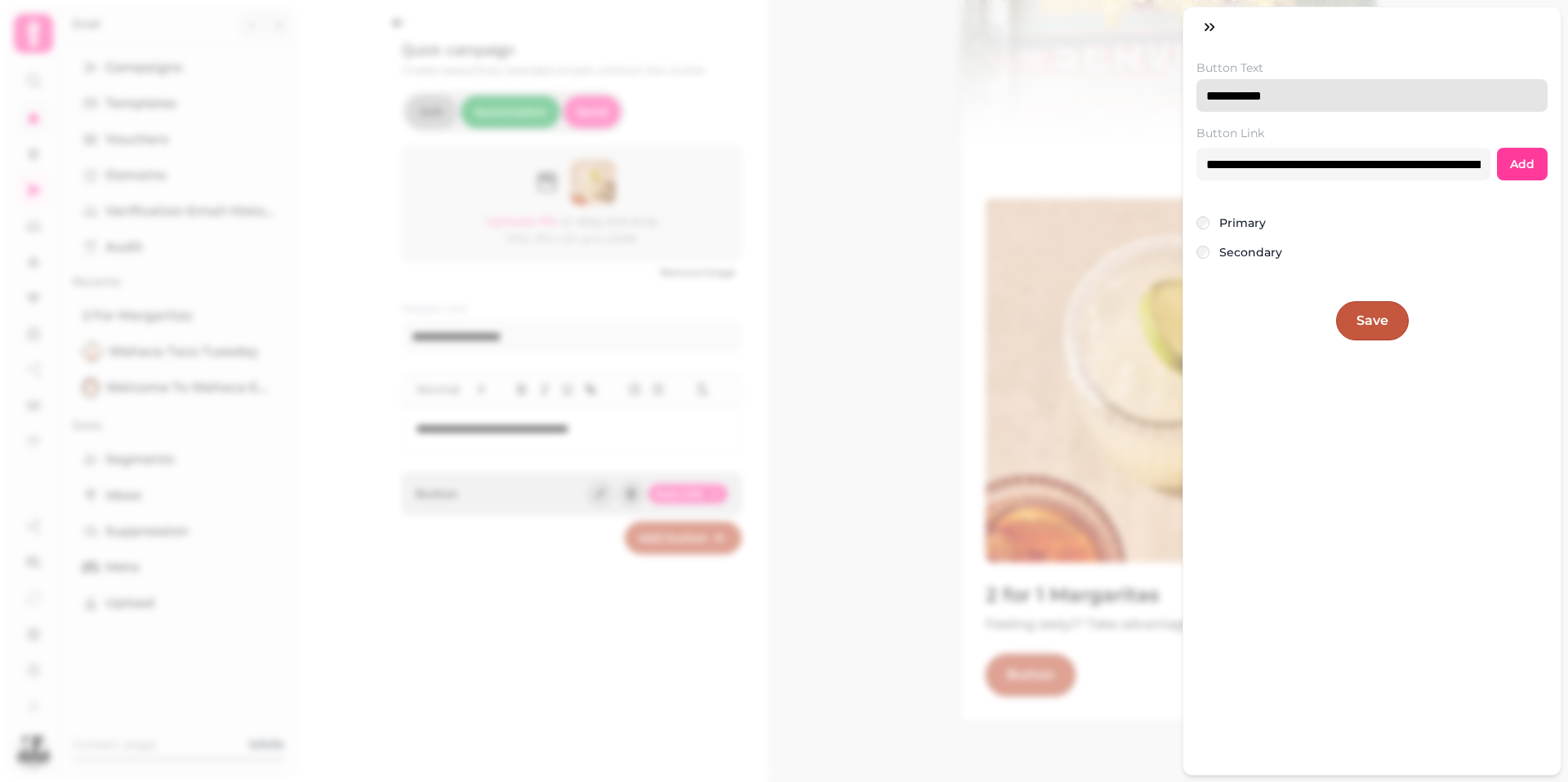 type on "**********" 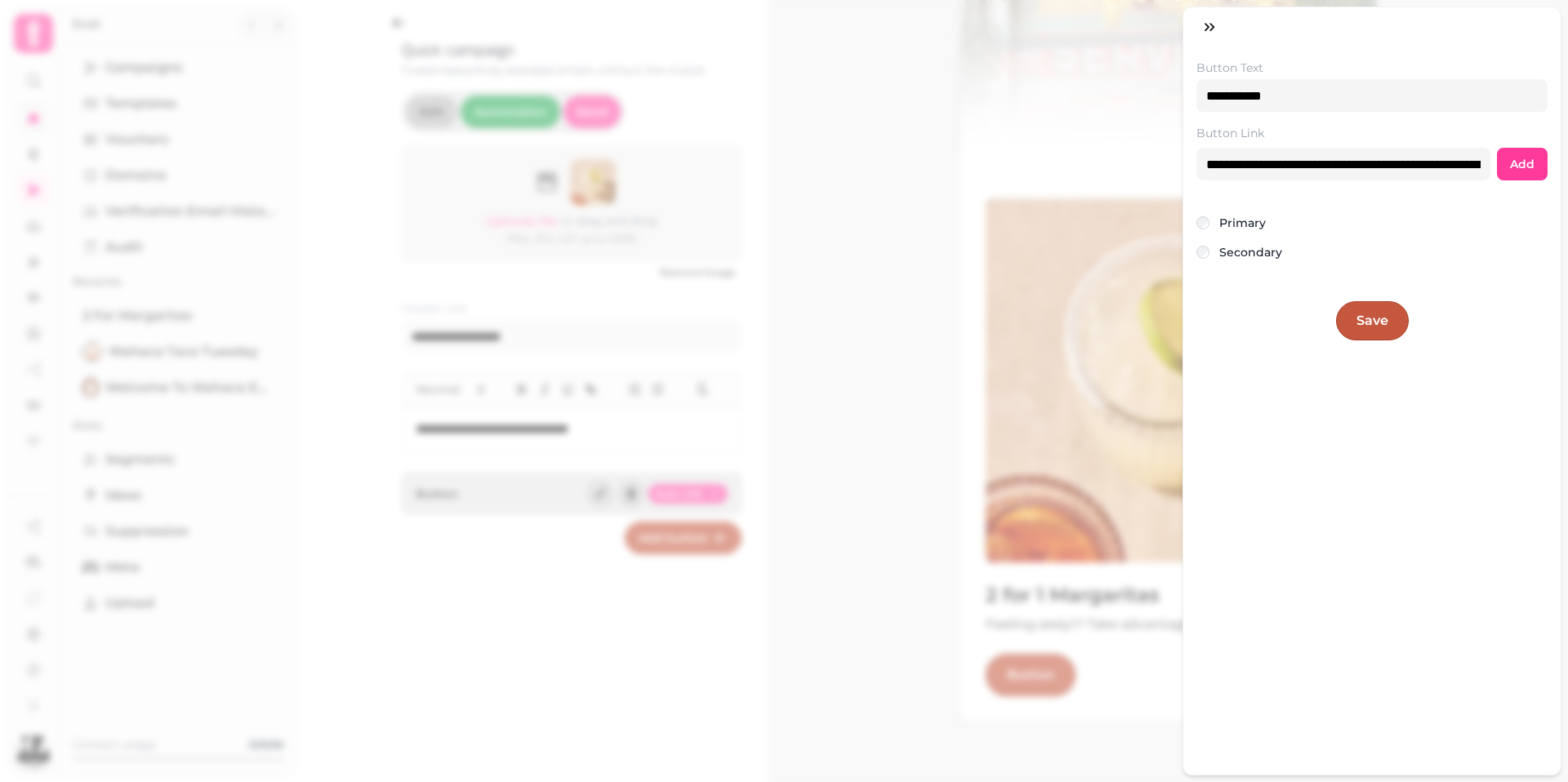 click on "Save" at bounding box center [1372, 321] 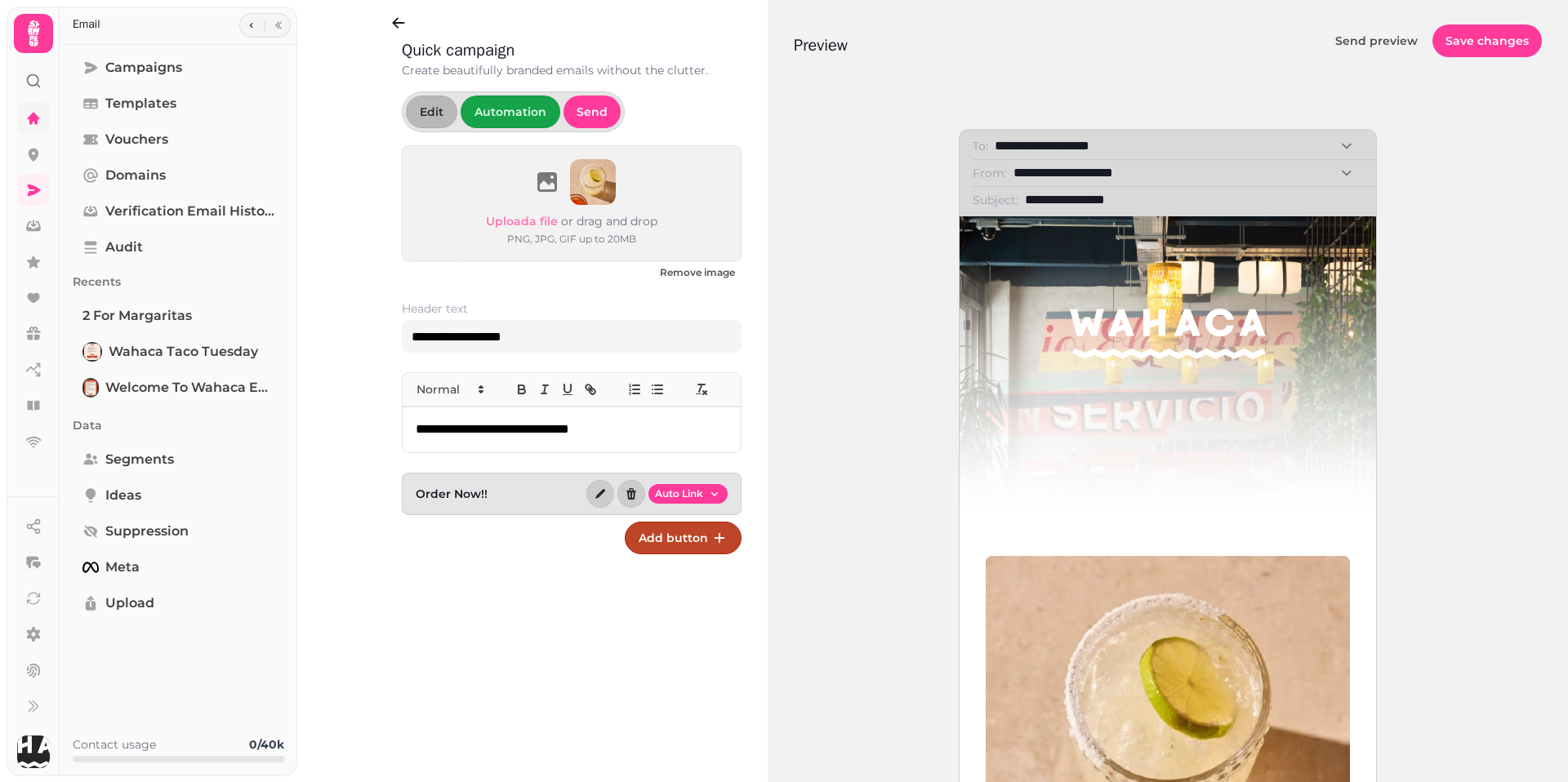 scroll, scrollTop: 0, scrollLeft: 0, axis: both 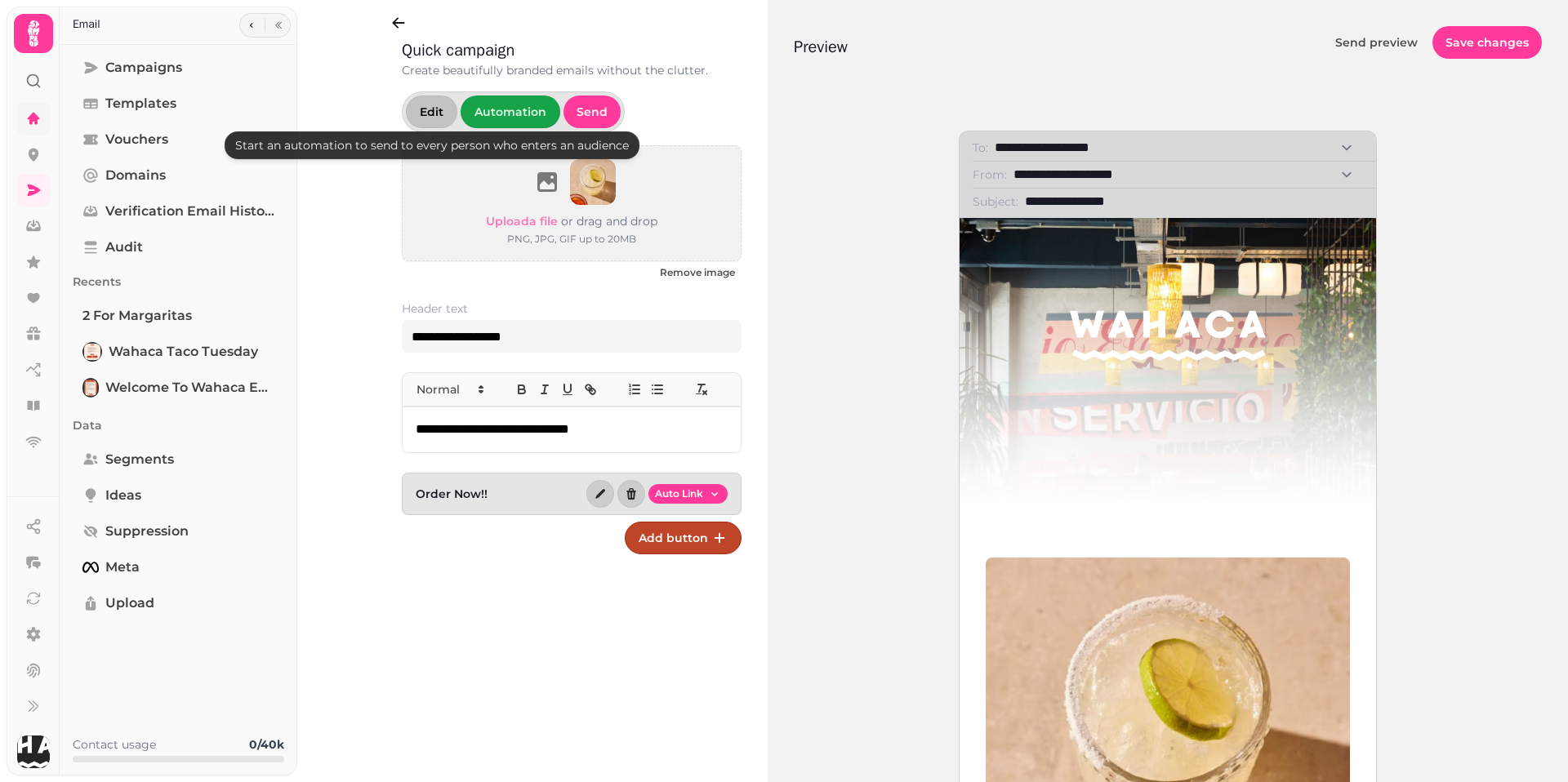 click on "Edit" at bounding box center (431, 112) 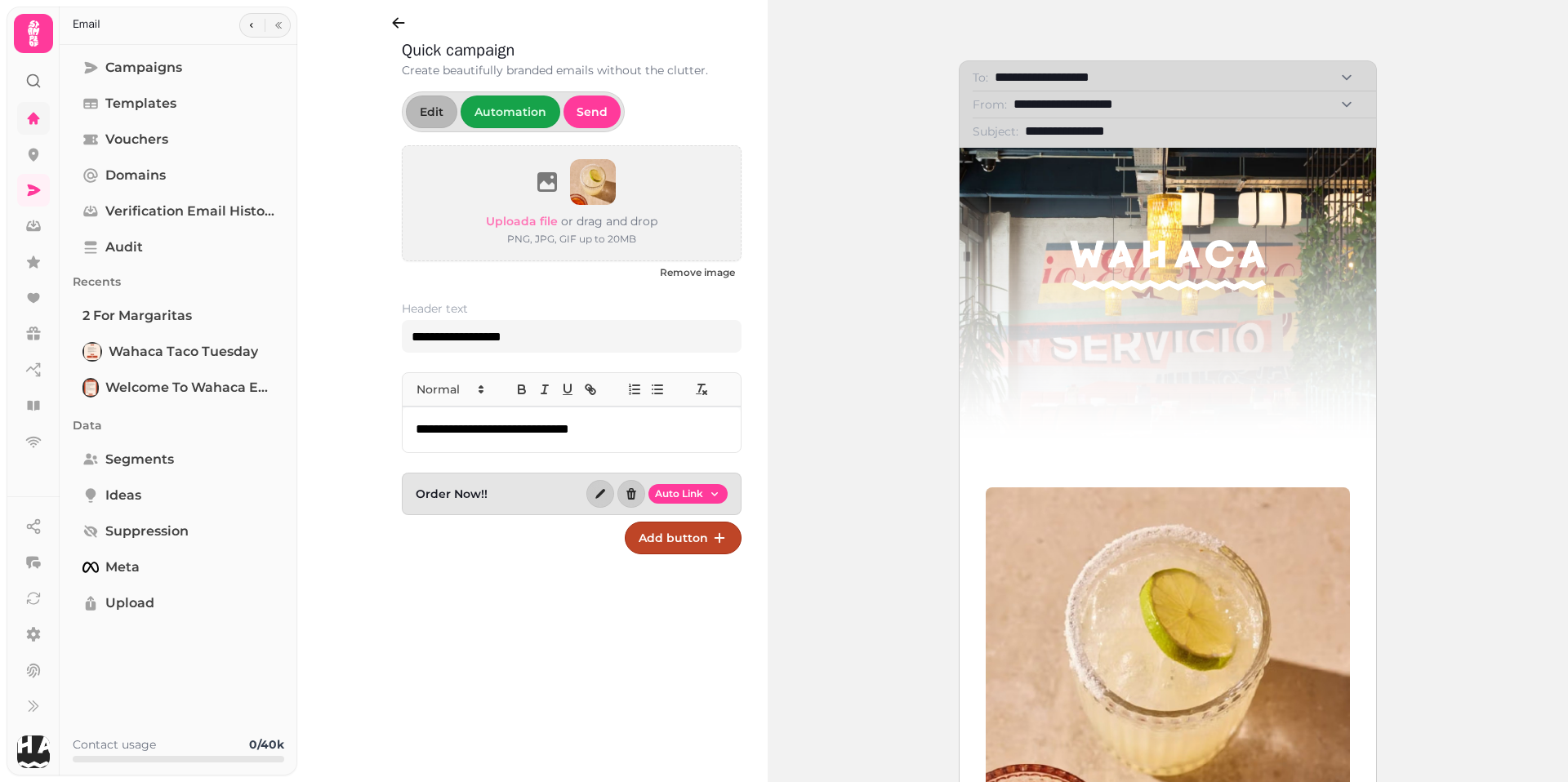 scroll, scrollTop: 0, scrollLeft: 0, axis: both 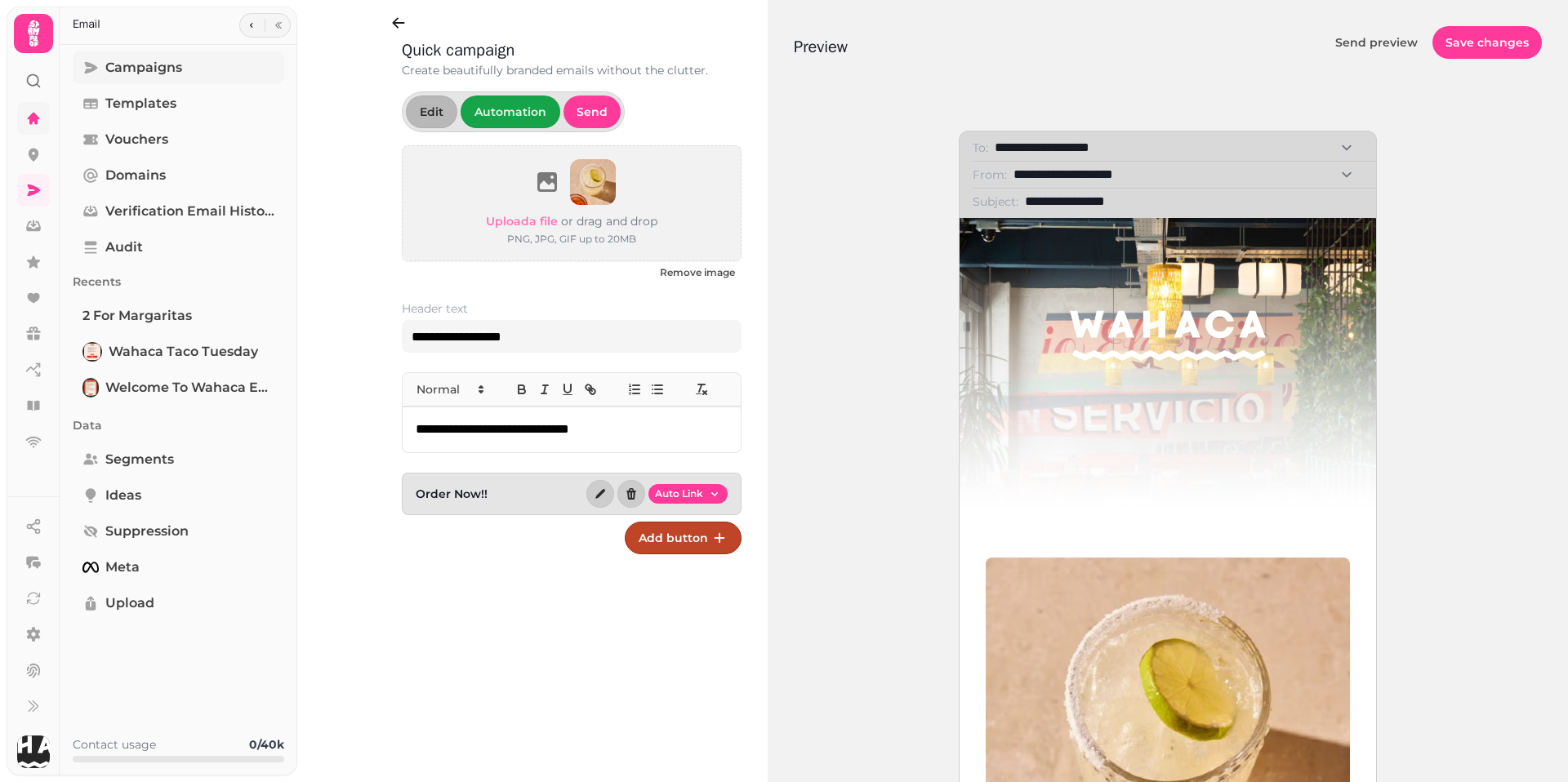 click on "Campaigns" at bounding box center (144, 68) 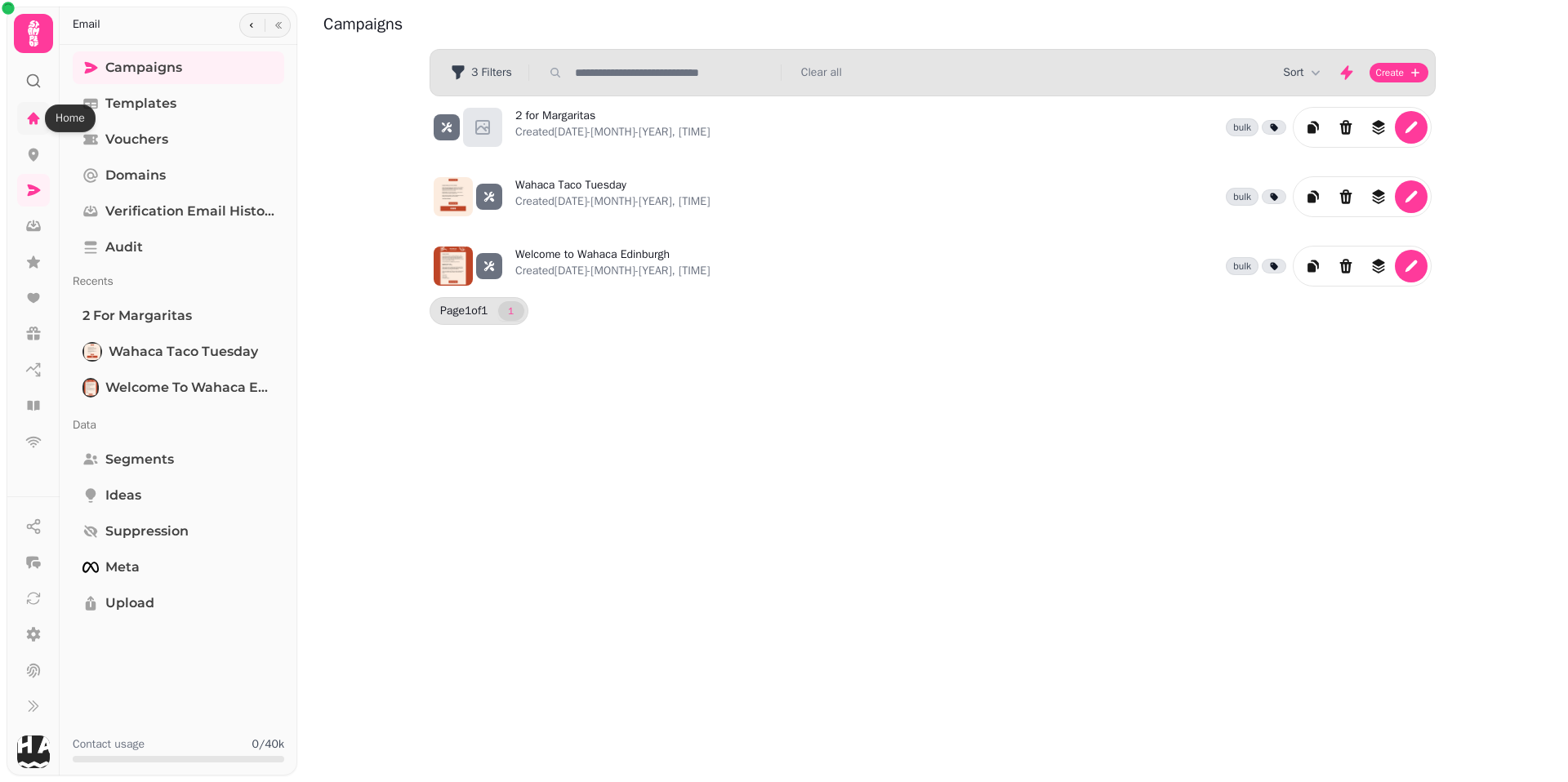 click 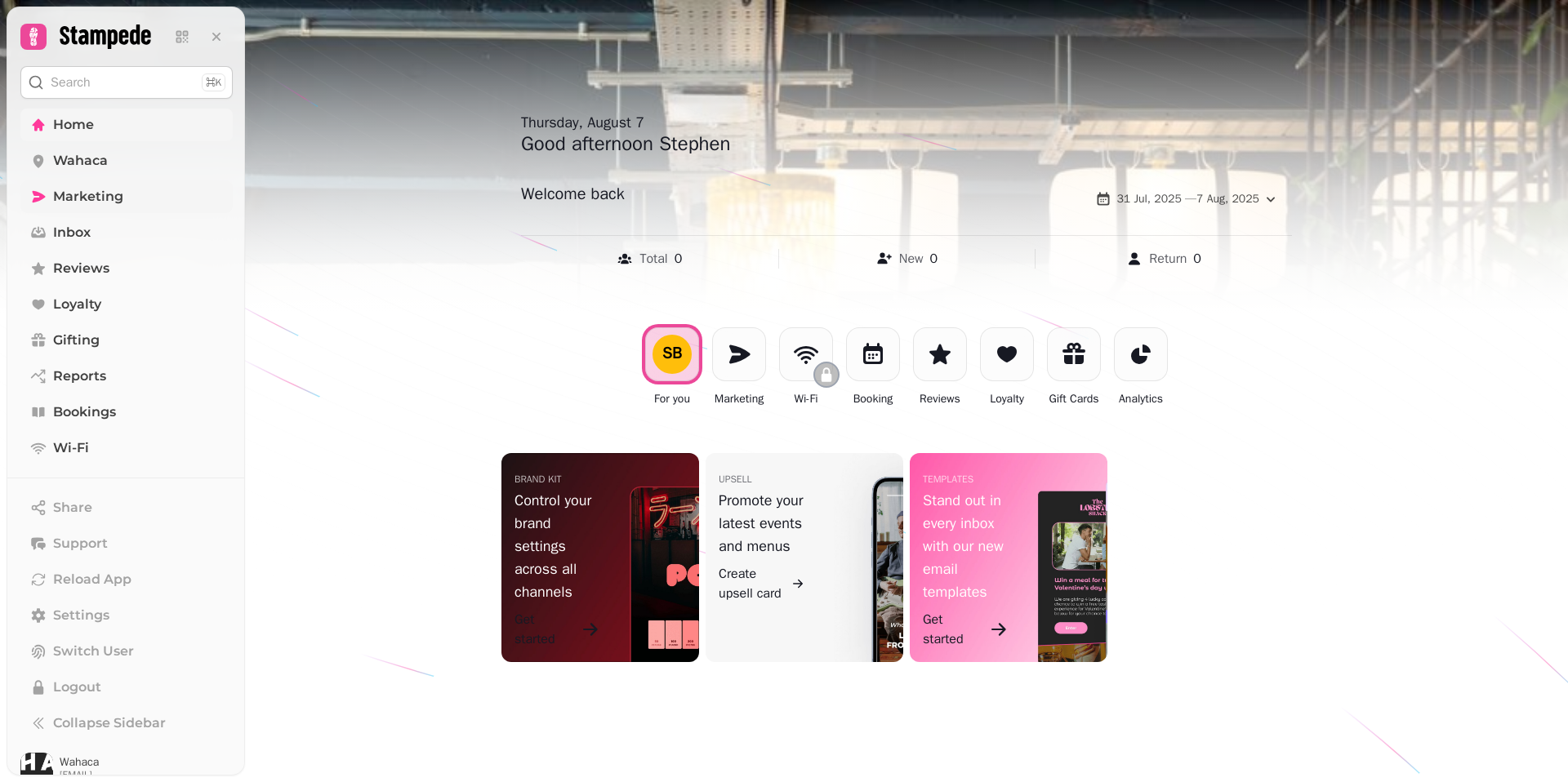 click on "Marketing" at bounding box center (88, 197) 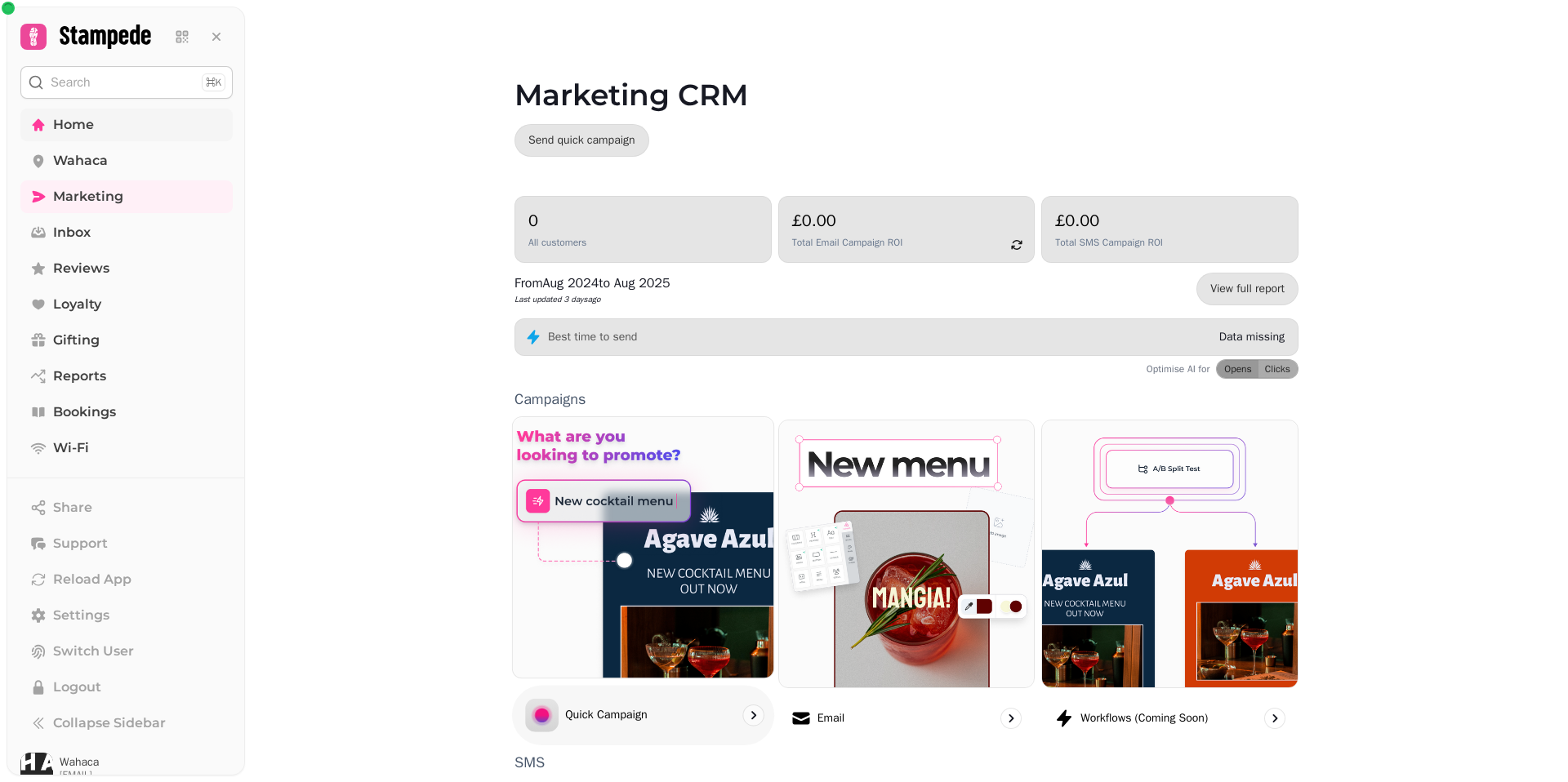 click at bounding box center [643, 547] 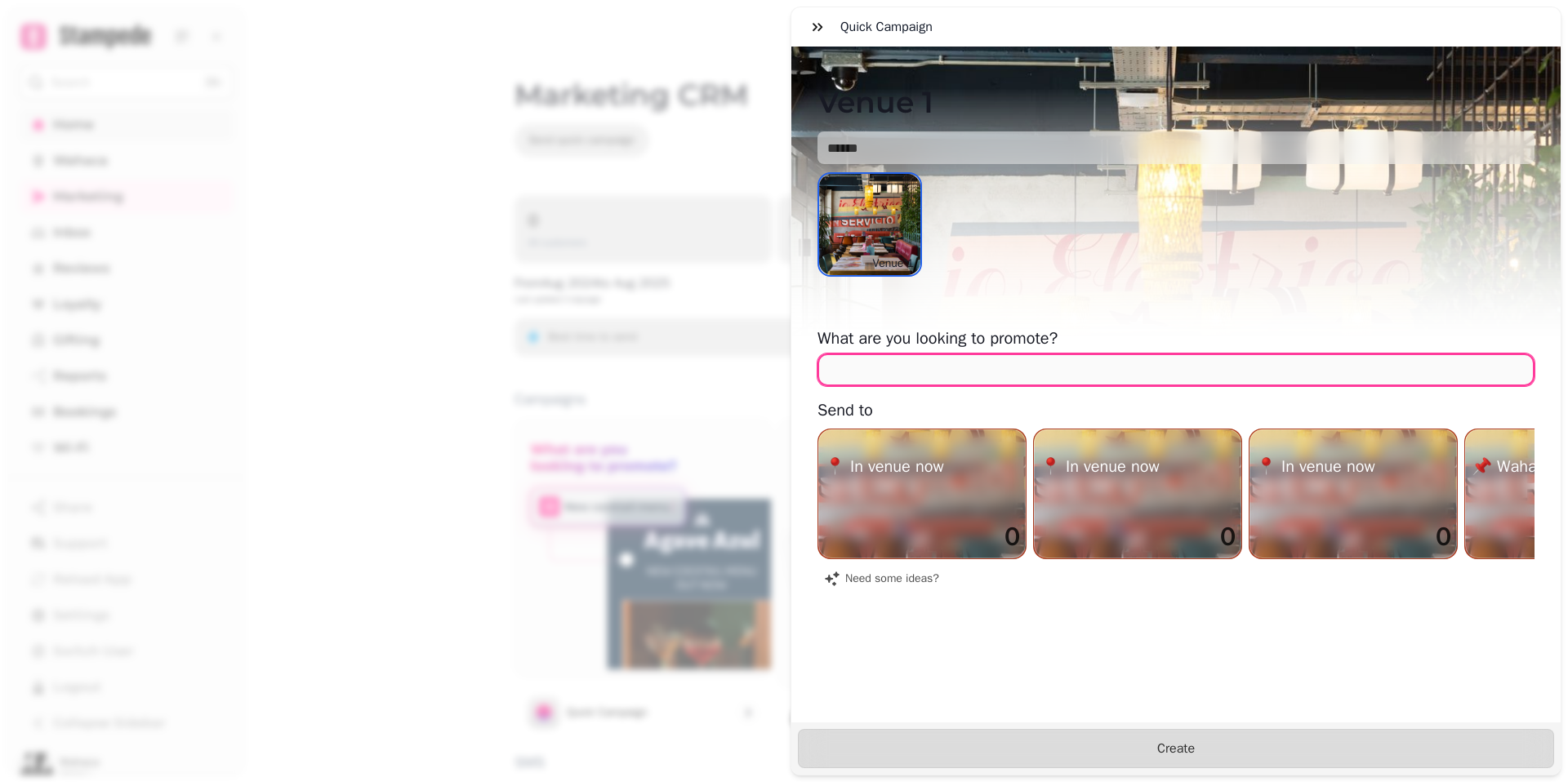 click at bounding box center [1176, 370] 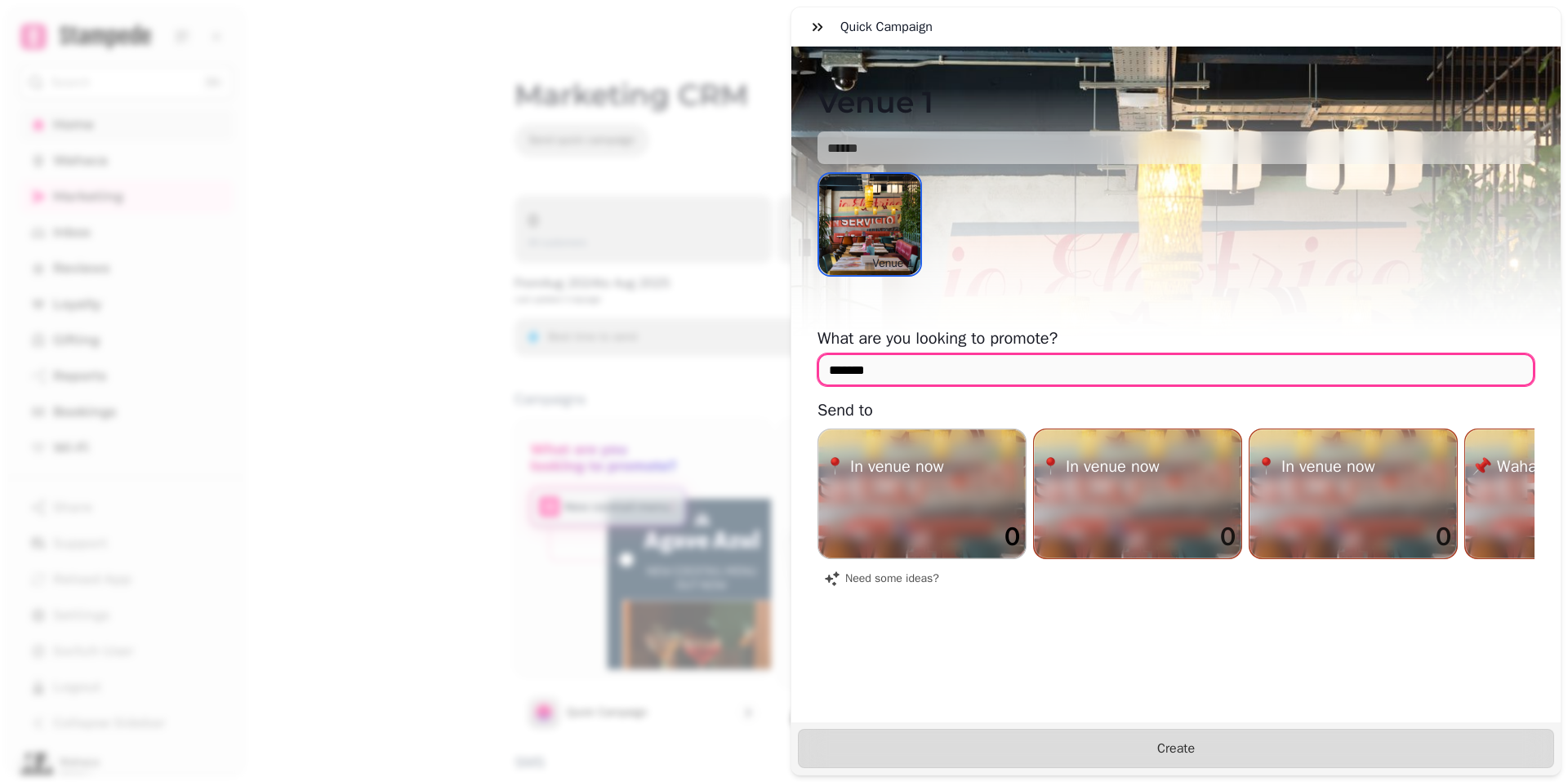 type on "*******" 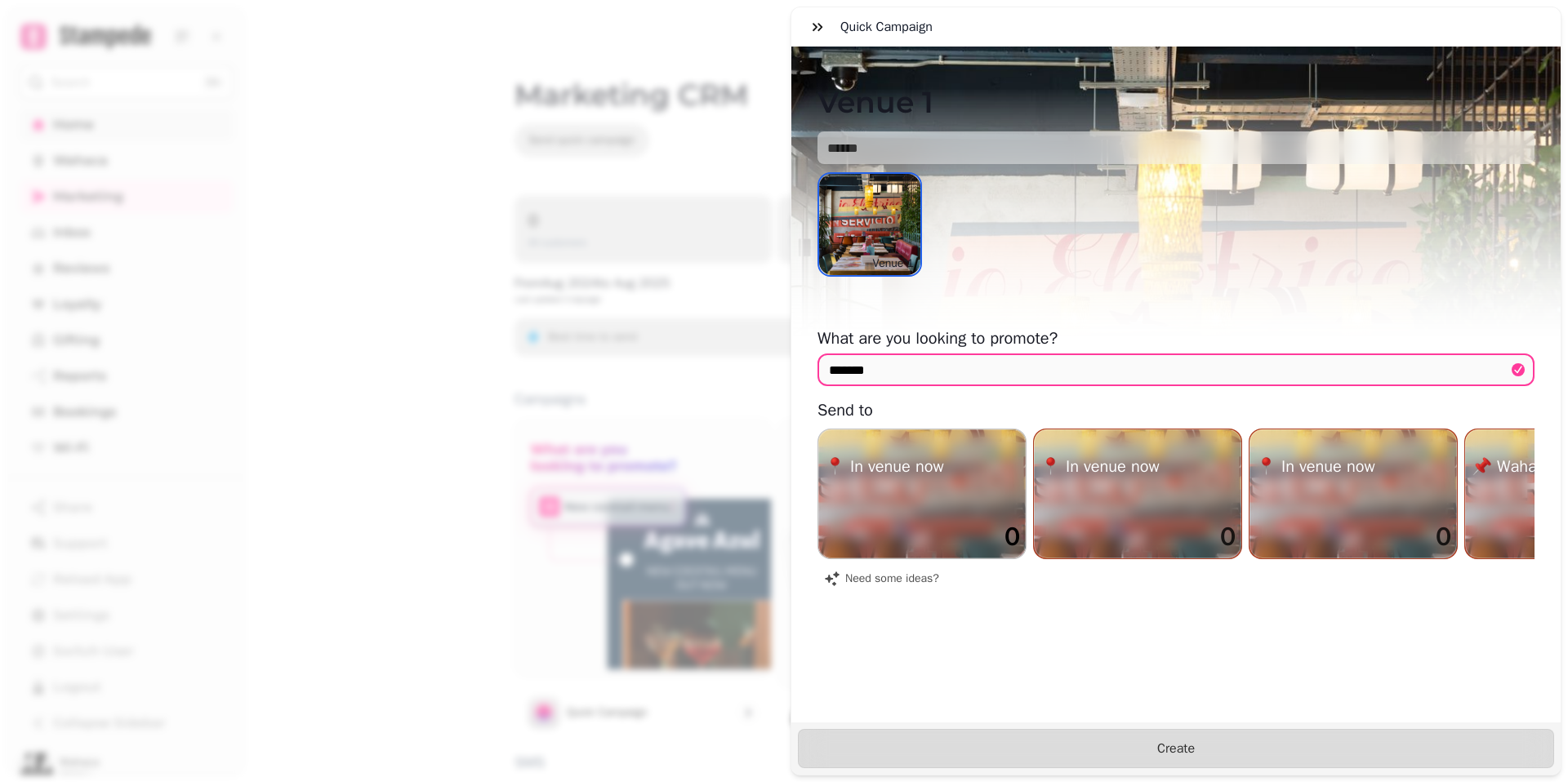 click at bounding box center [922, 494] 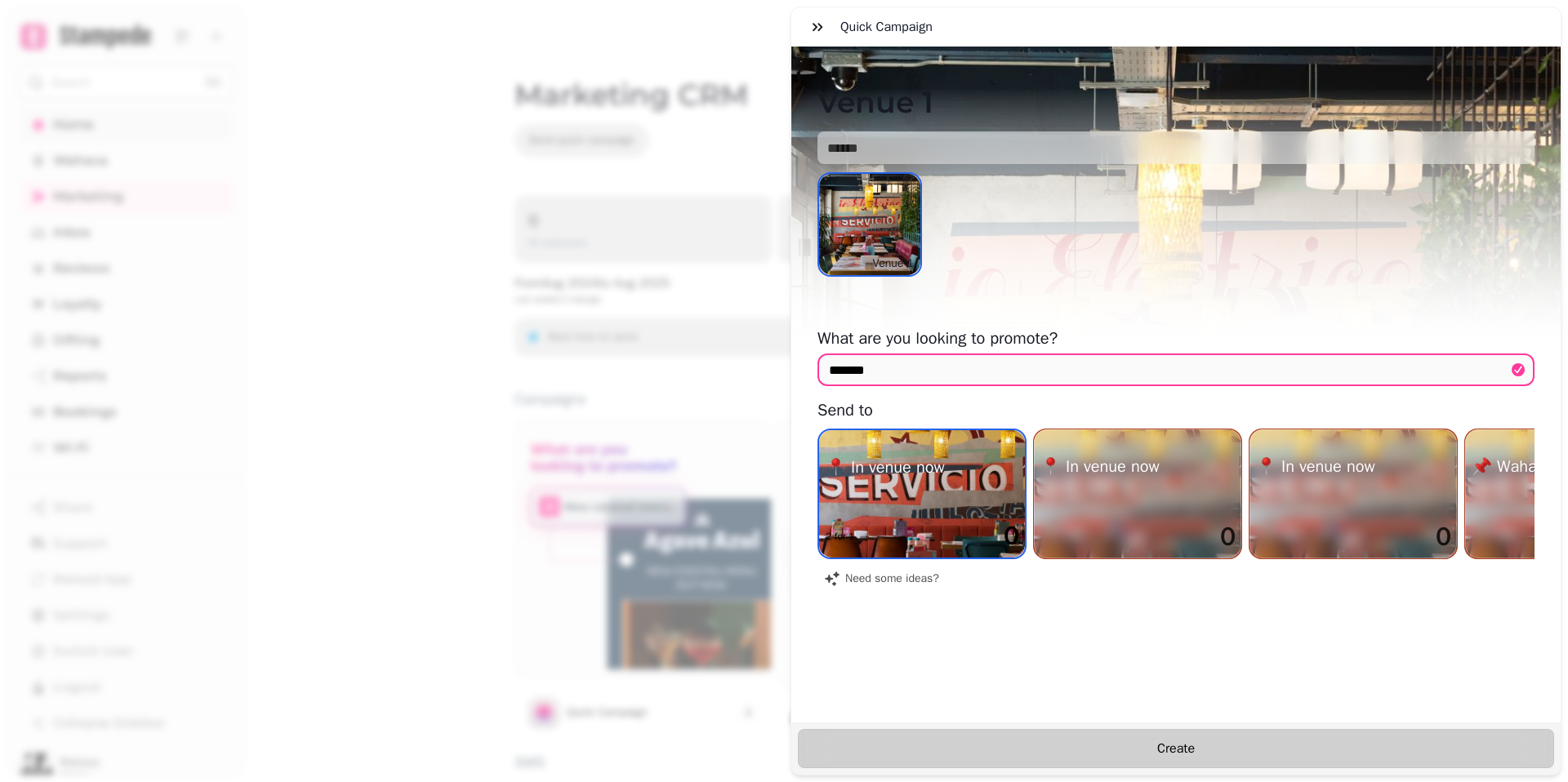 click on "Create" at bounding box center [1176, 749] 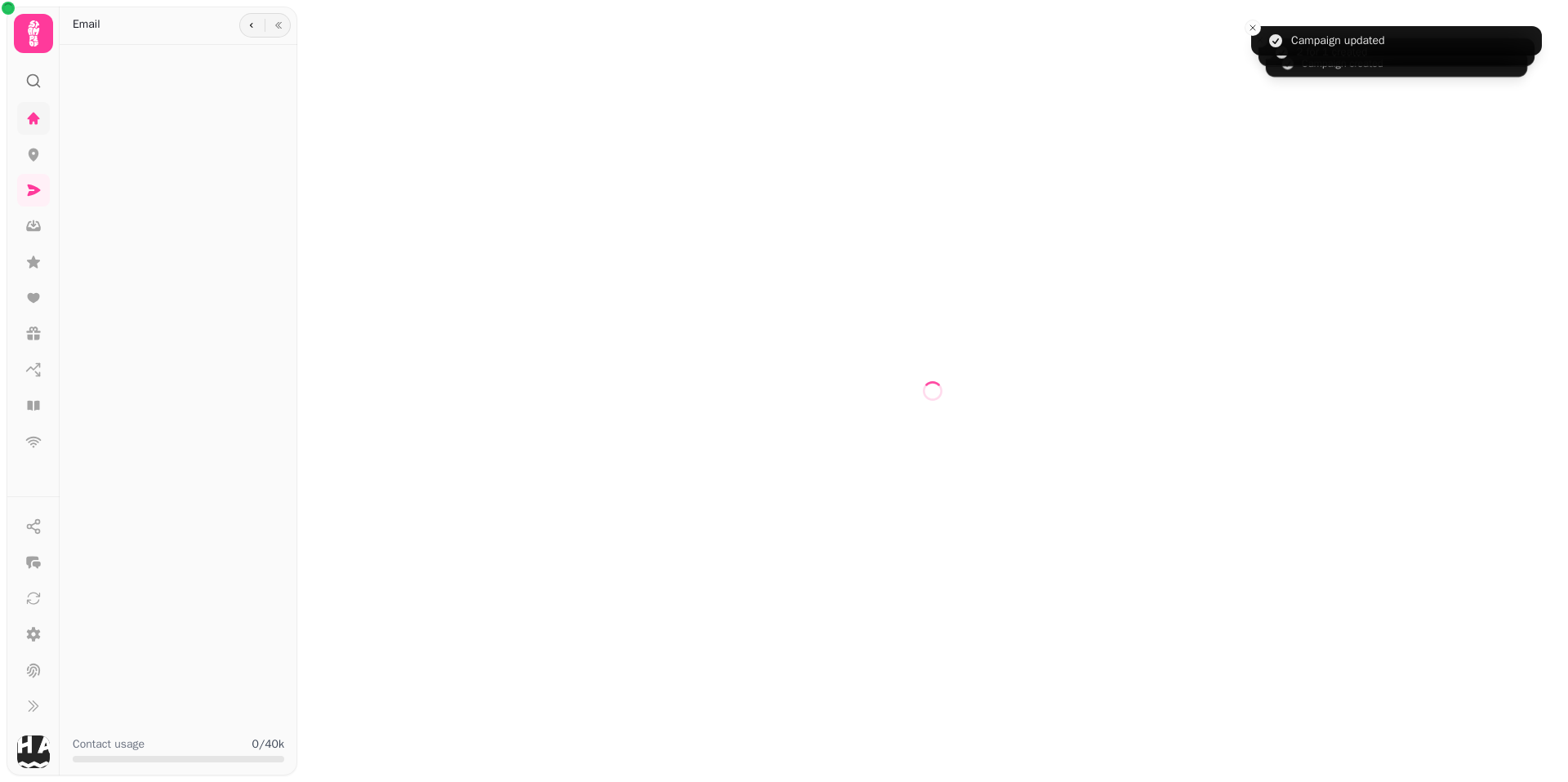 select on "**********" 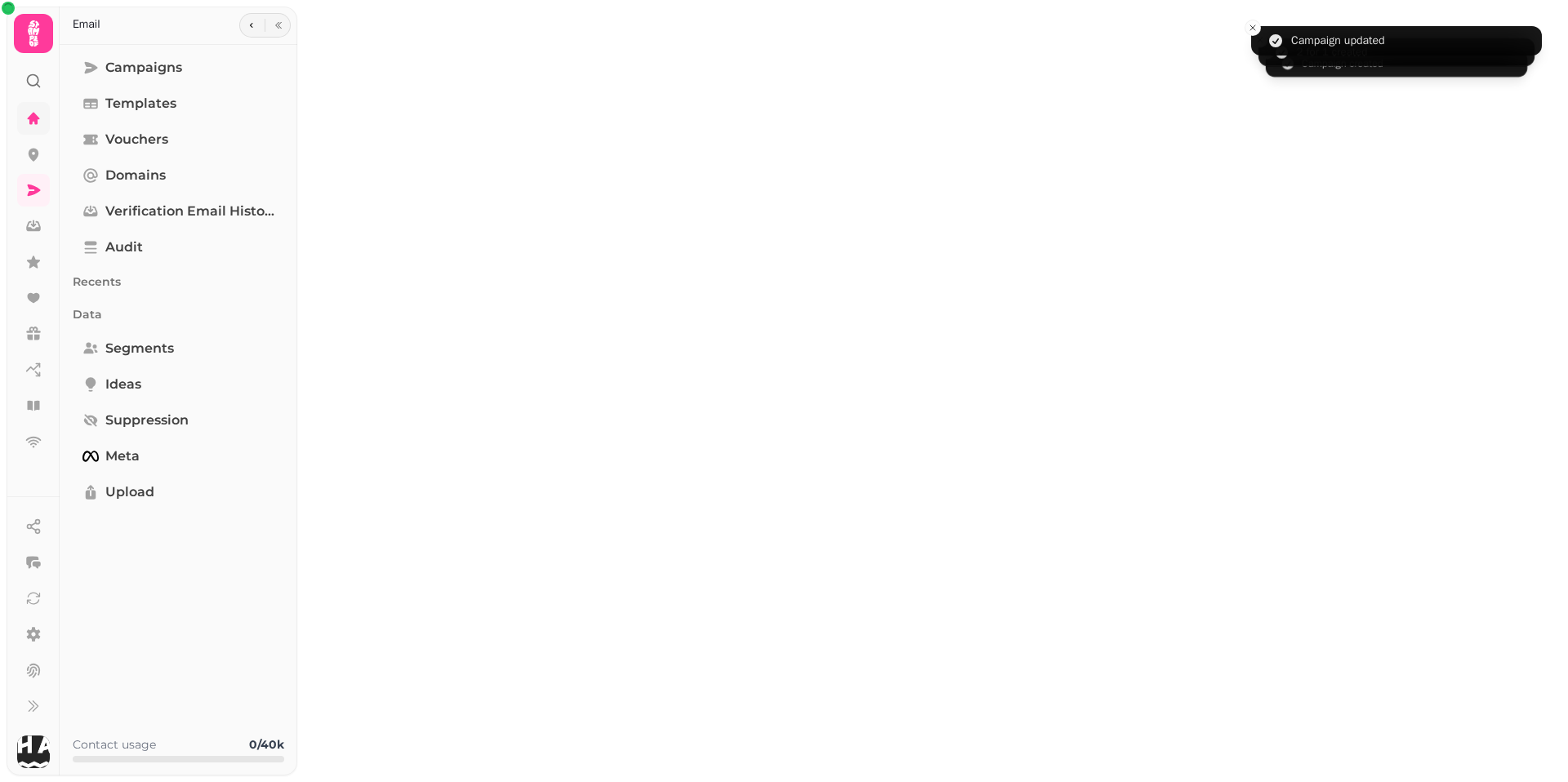 type on "*******" 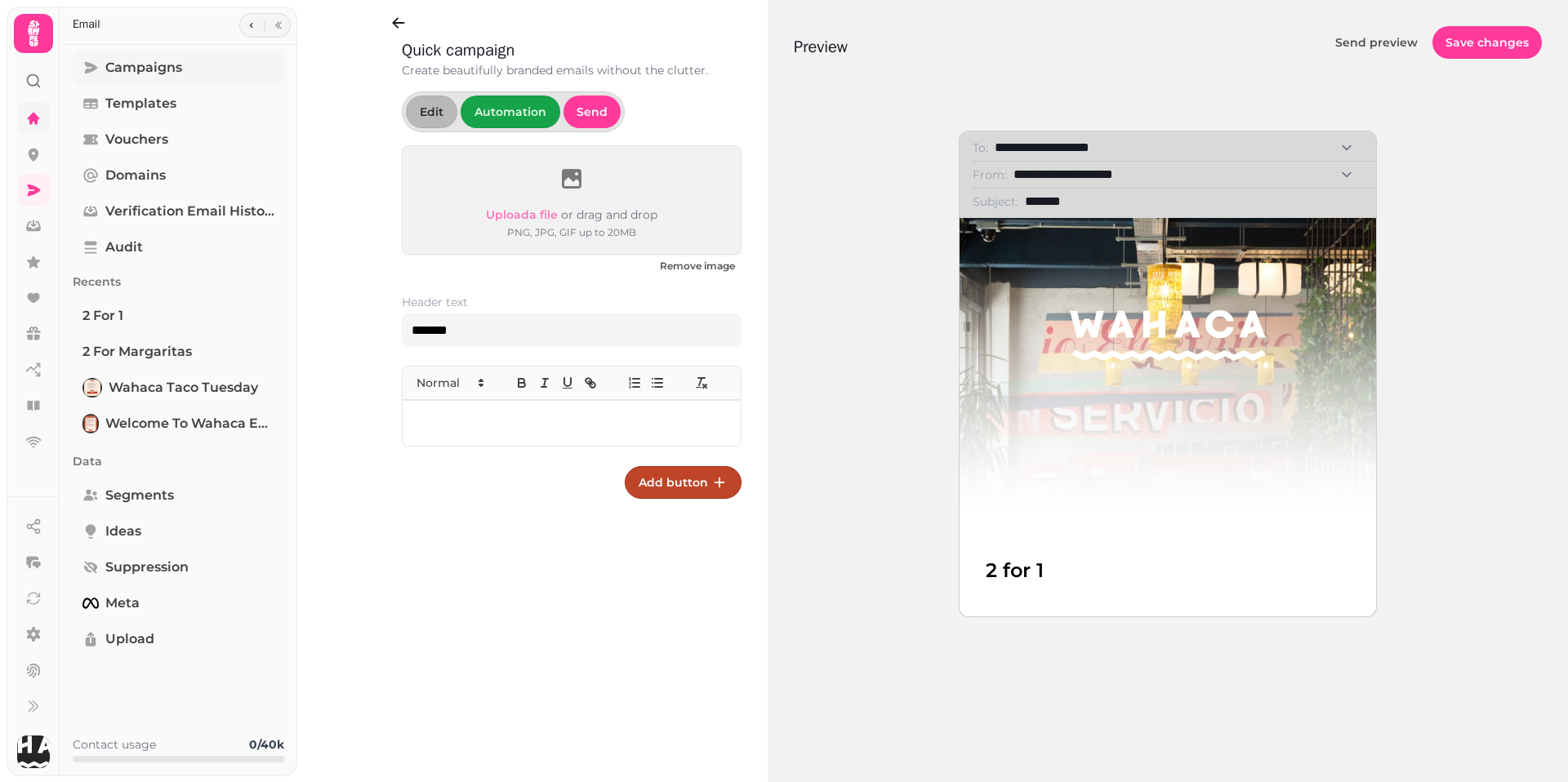 click on "Campaigns" at bounding box center [144, 68] 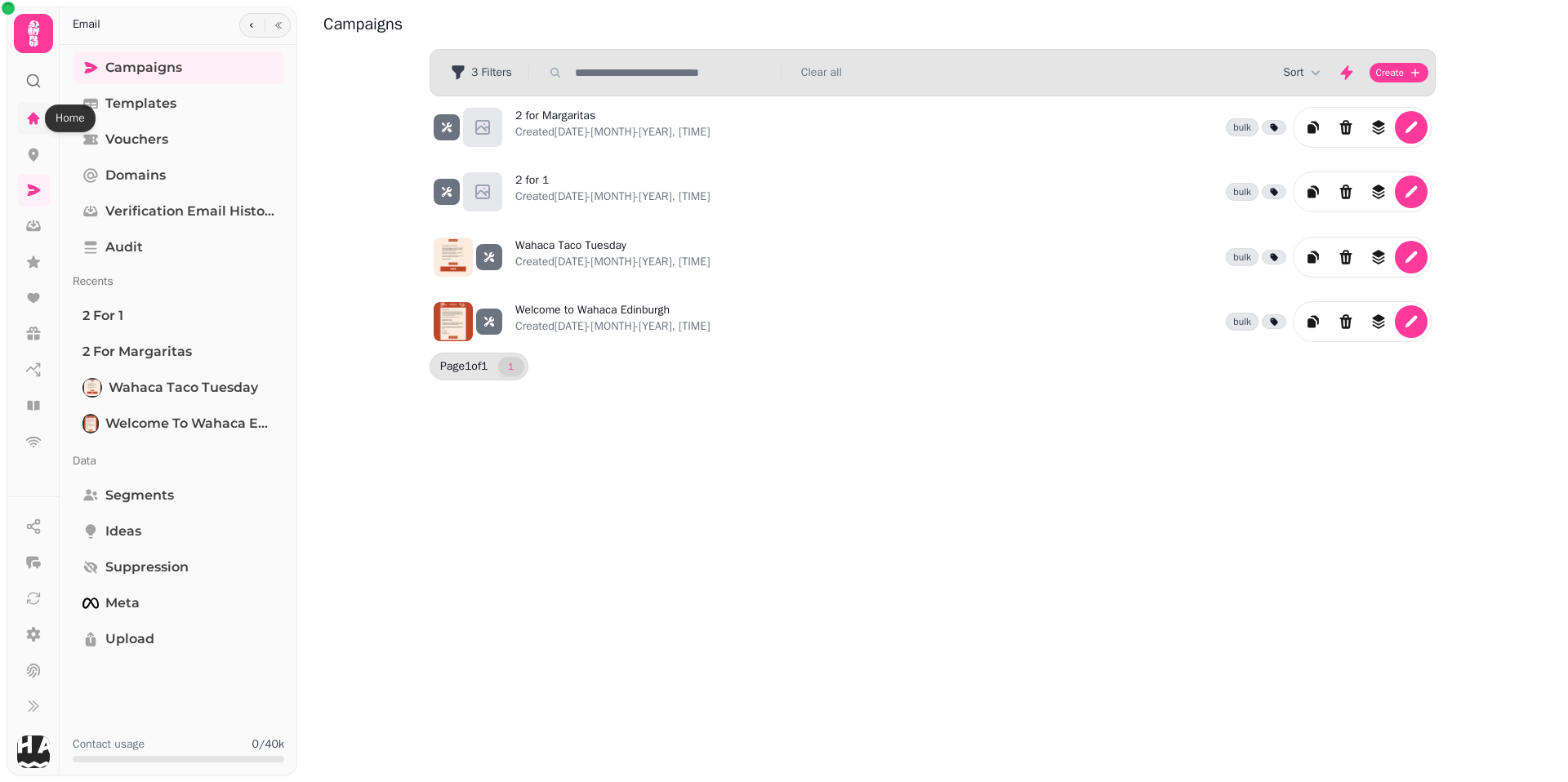click 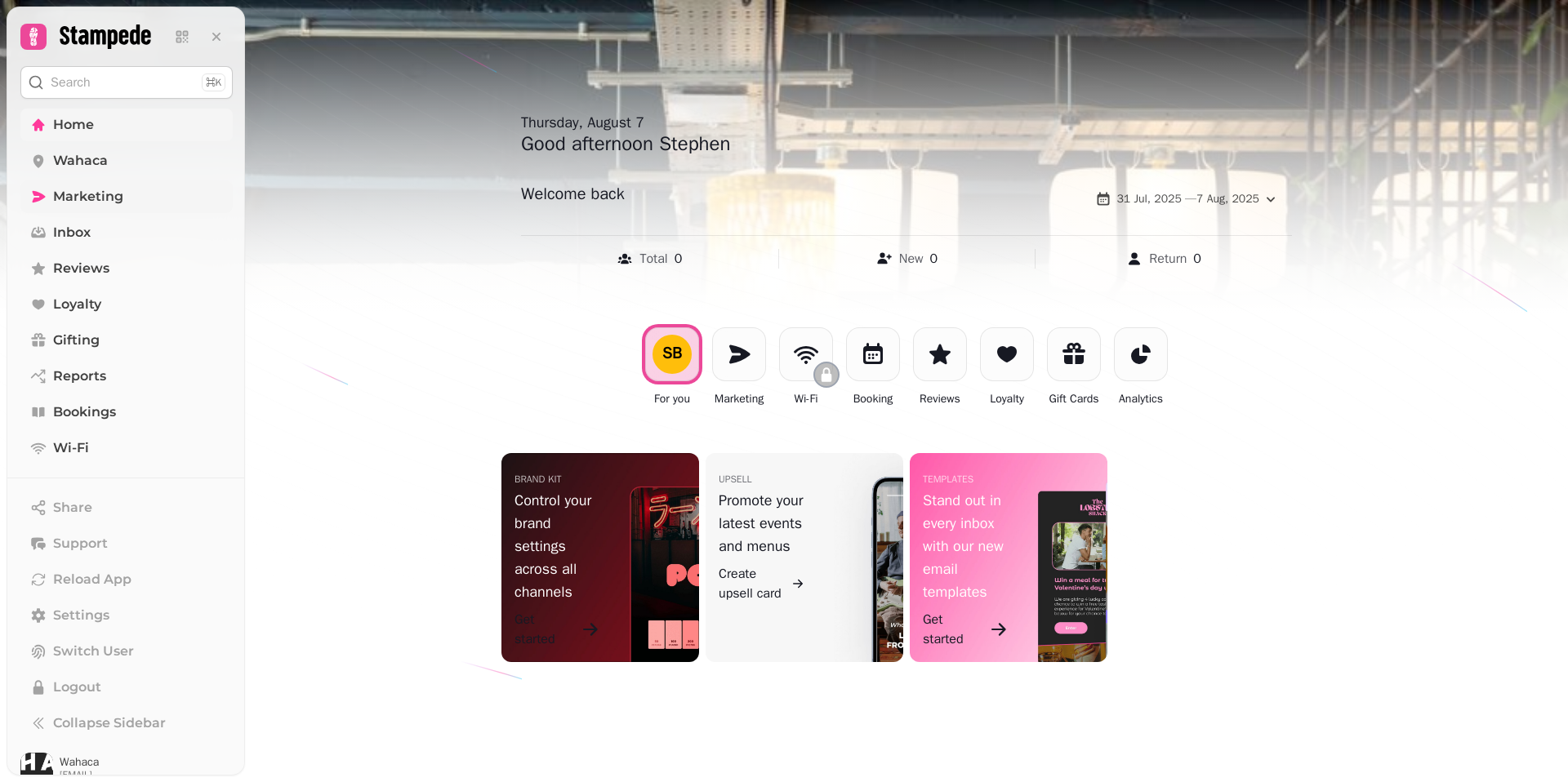 click on "Marketing" at bounding box center (88, 197) 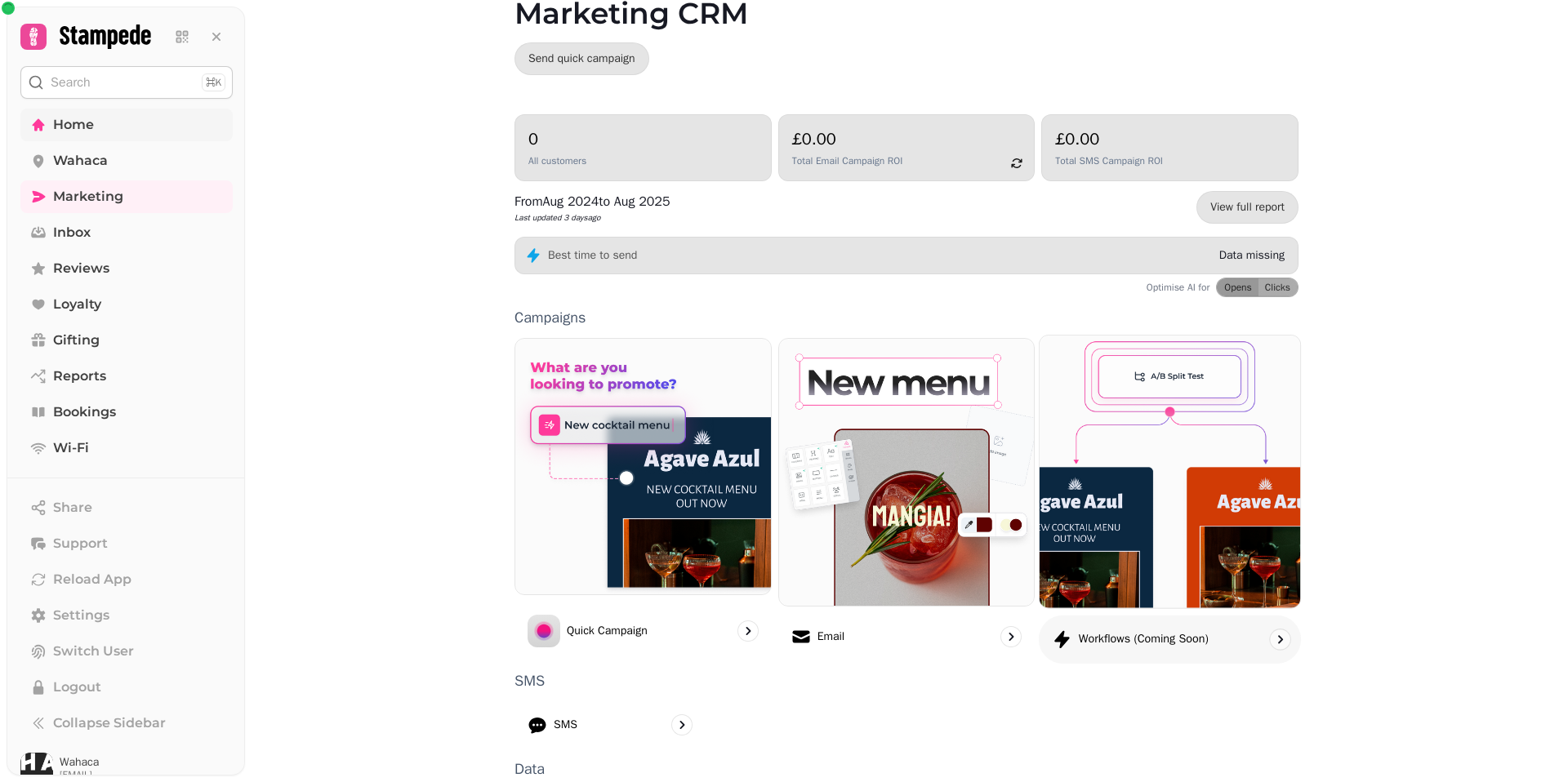 scroll, scrollTop: 238, scrollLeft: 0, axis: vertical 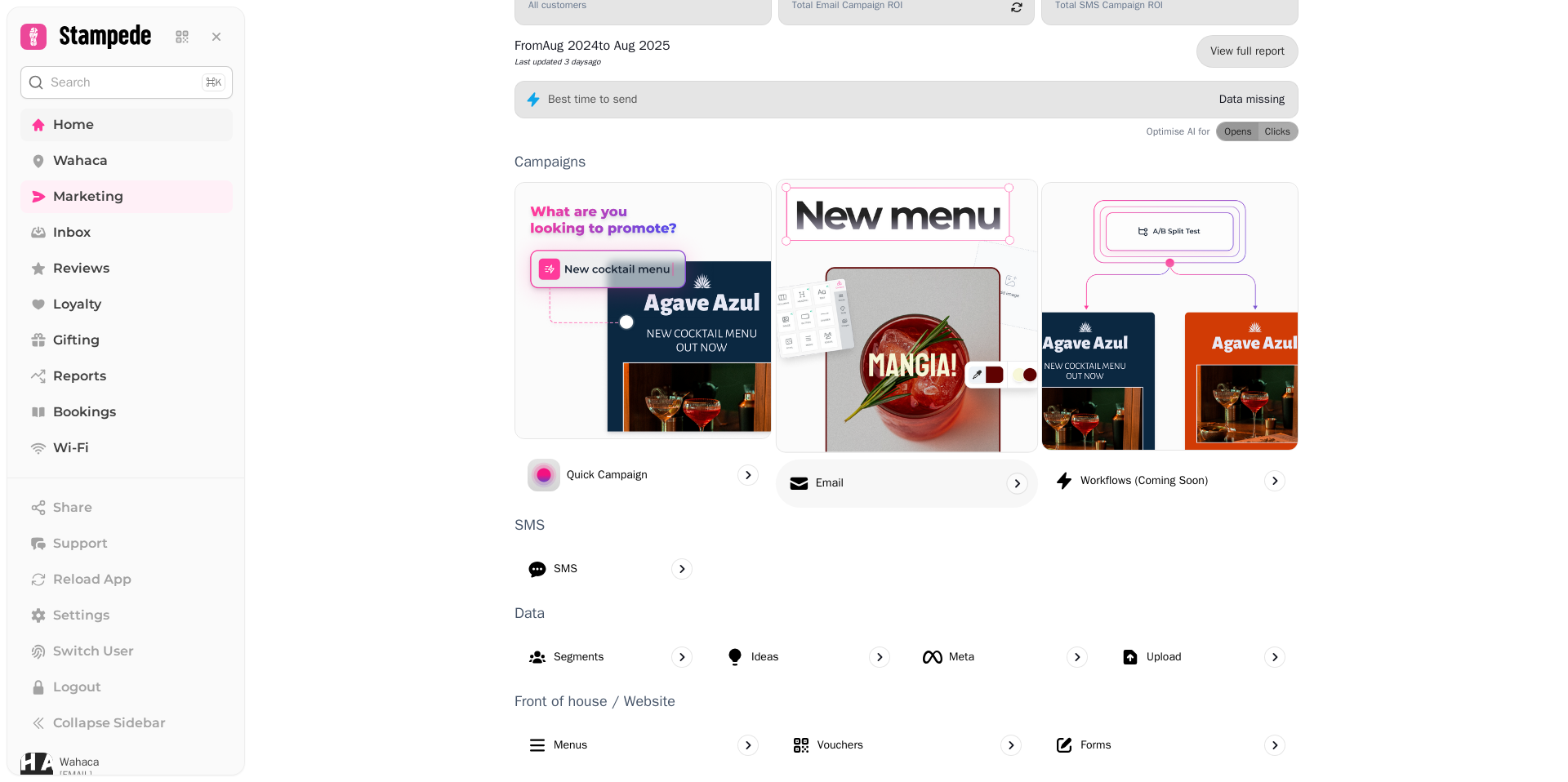 click on "Email" at bounding box center [906, 482] 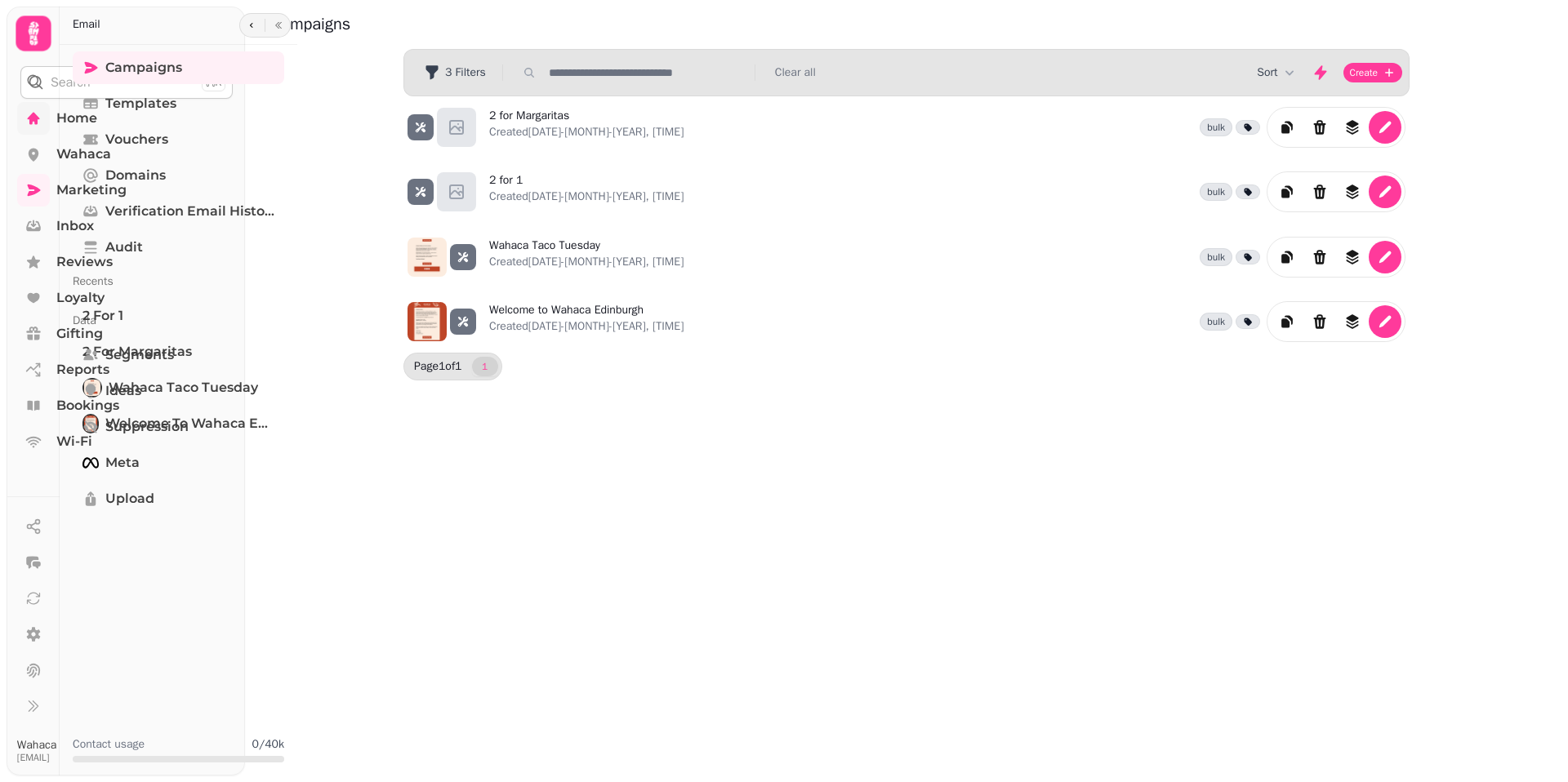 scroll, scrollTop: 0, scrollLeft: 0, axis: both 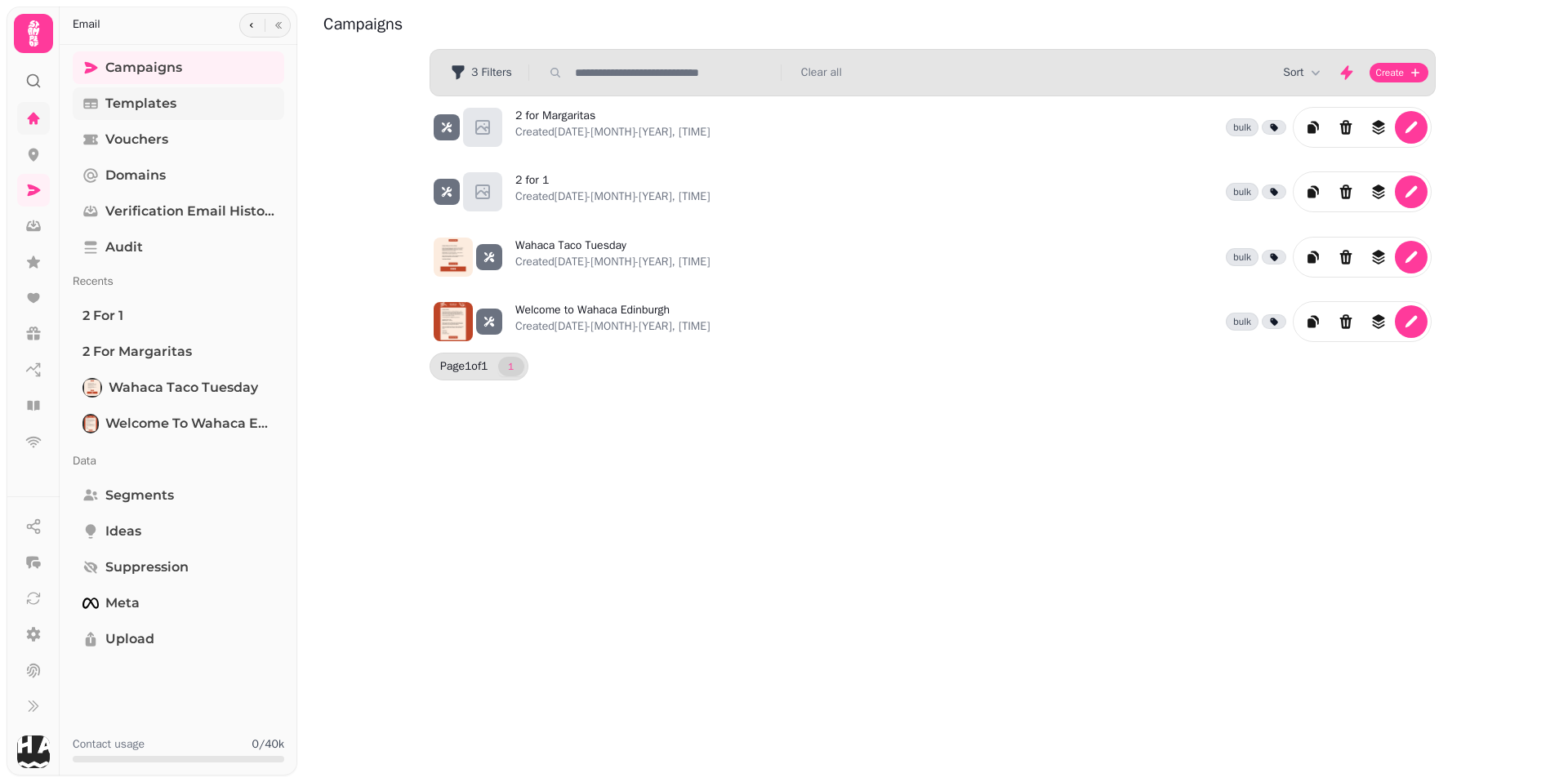 click on "Templates" at bounding box center [178, 104] 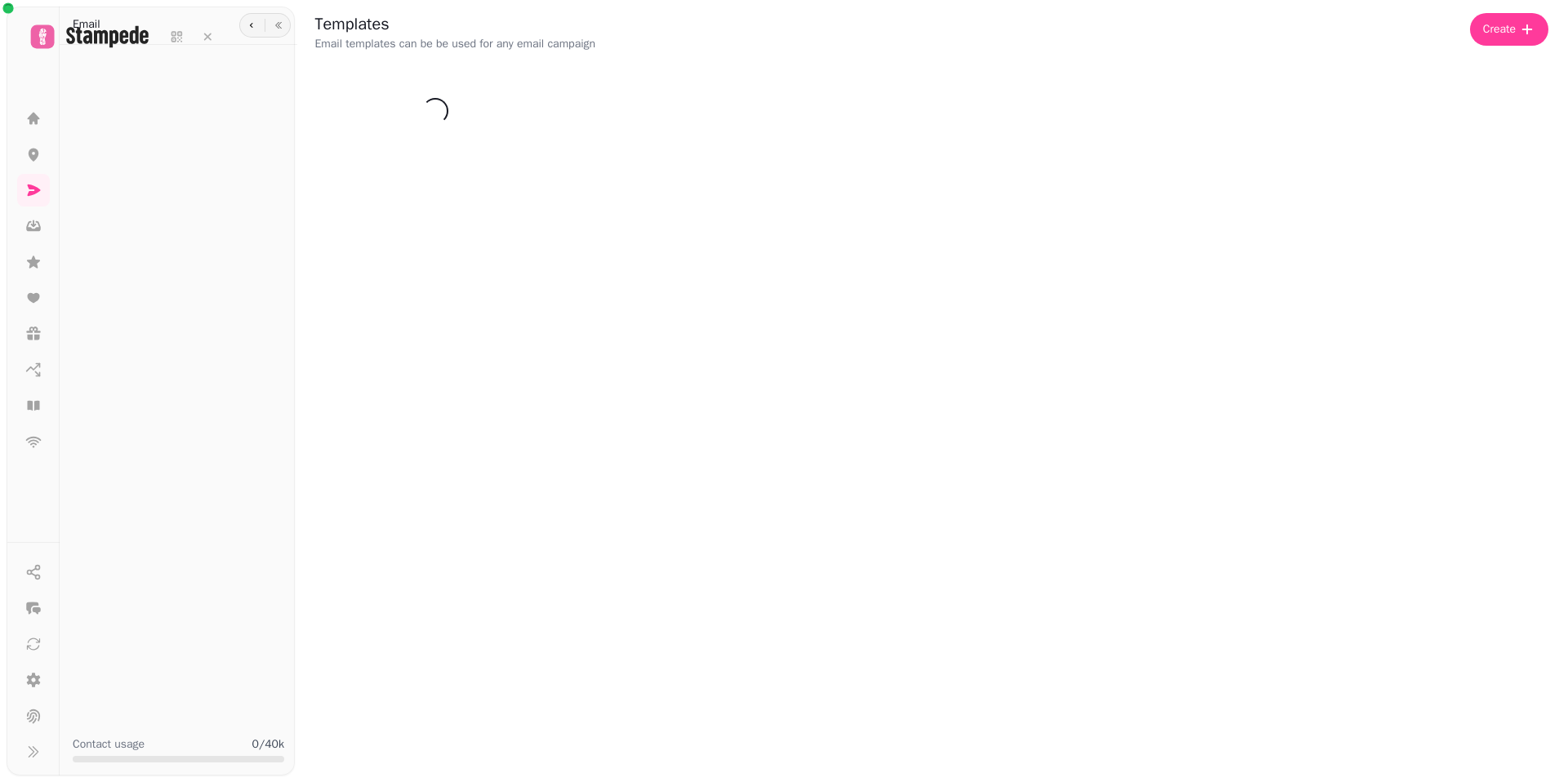 scroll, scrollTop: 0, scrollLeft: 0, axis: both 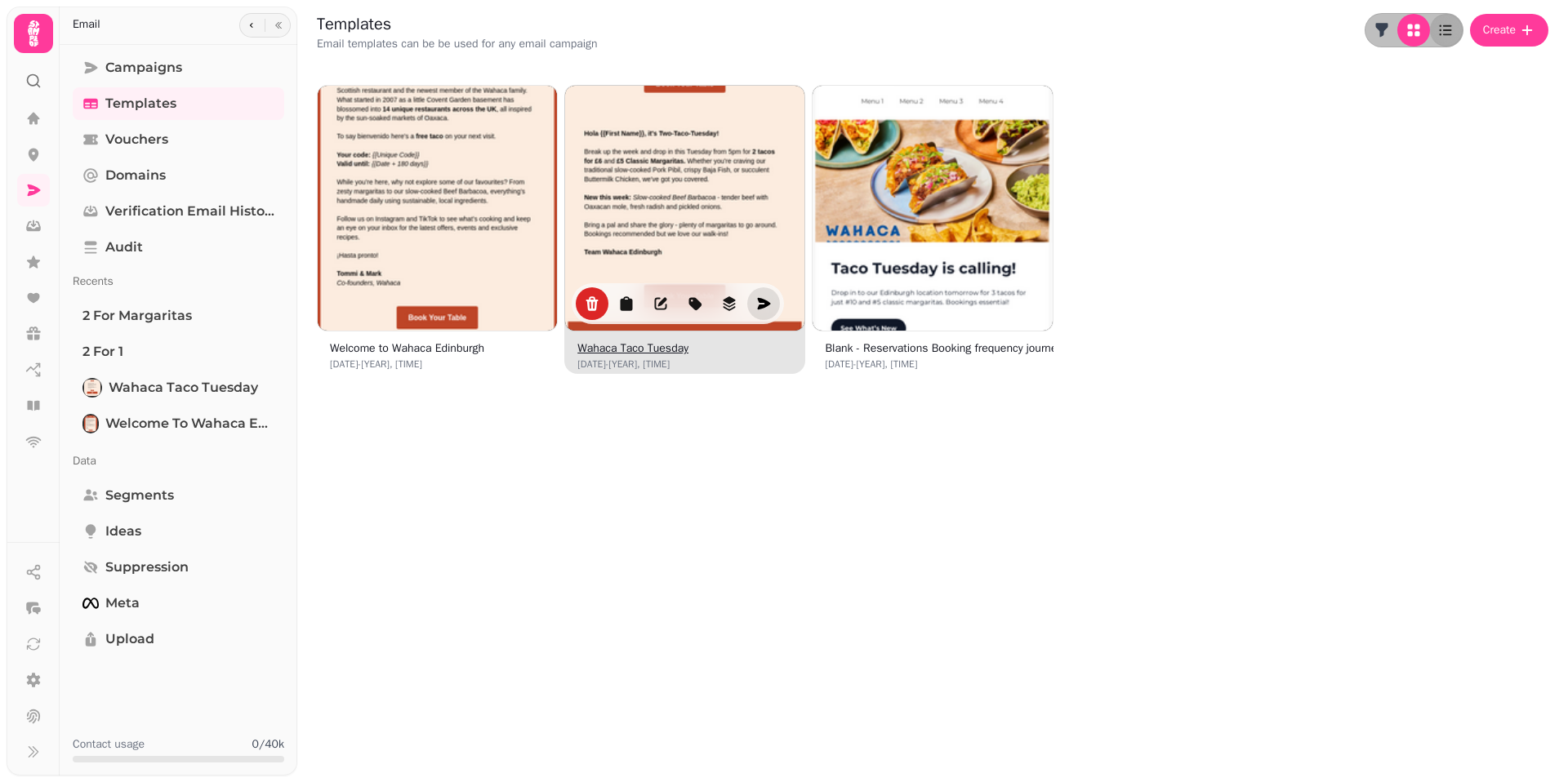 click 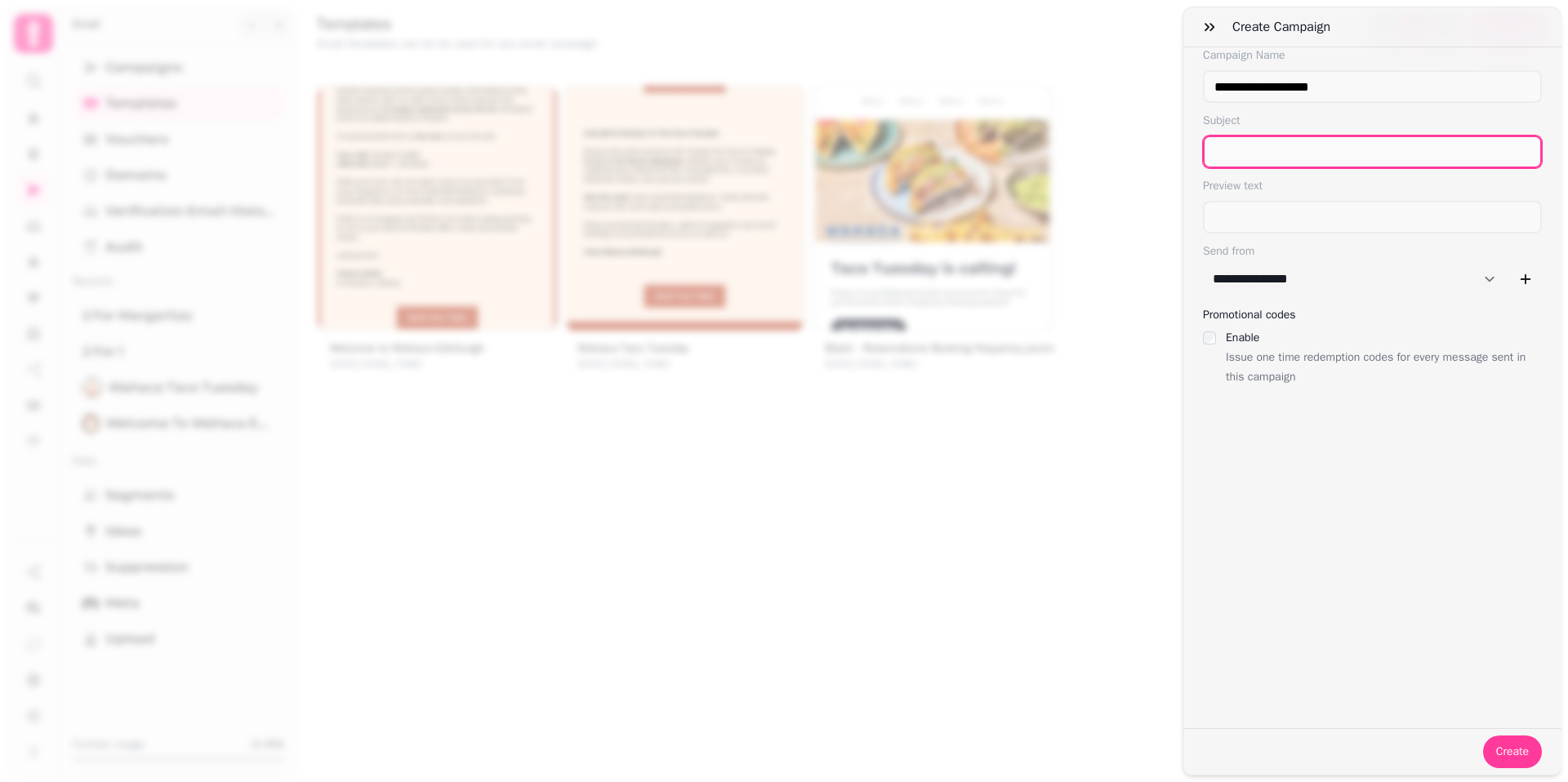 click at bounding box center [1372, 152] 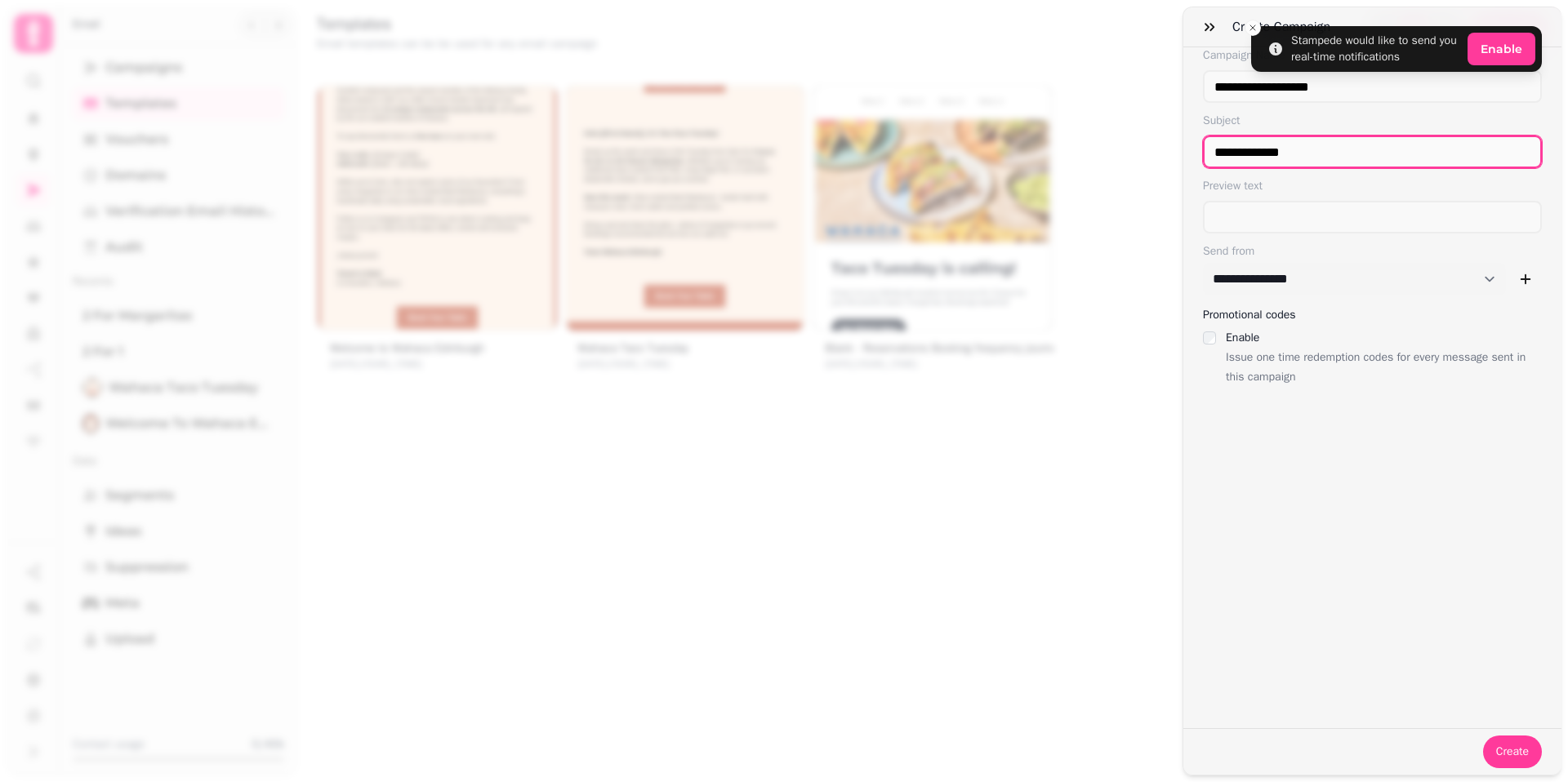 type on "**********" 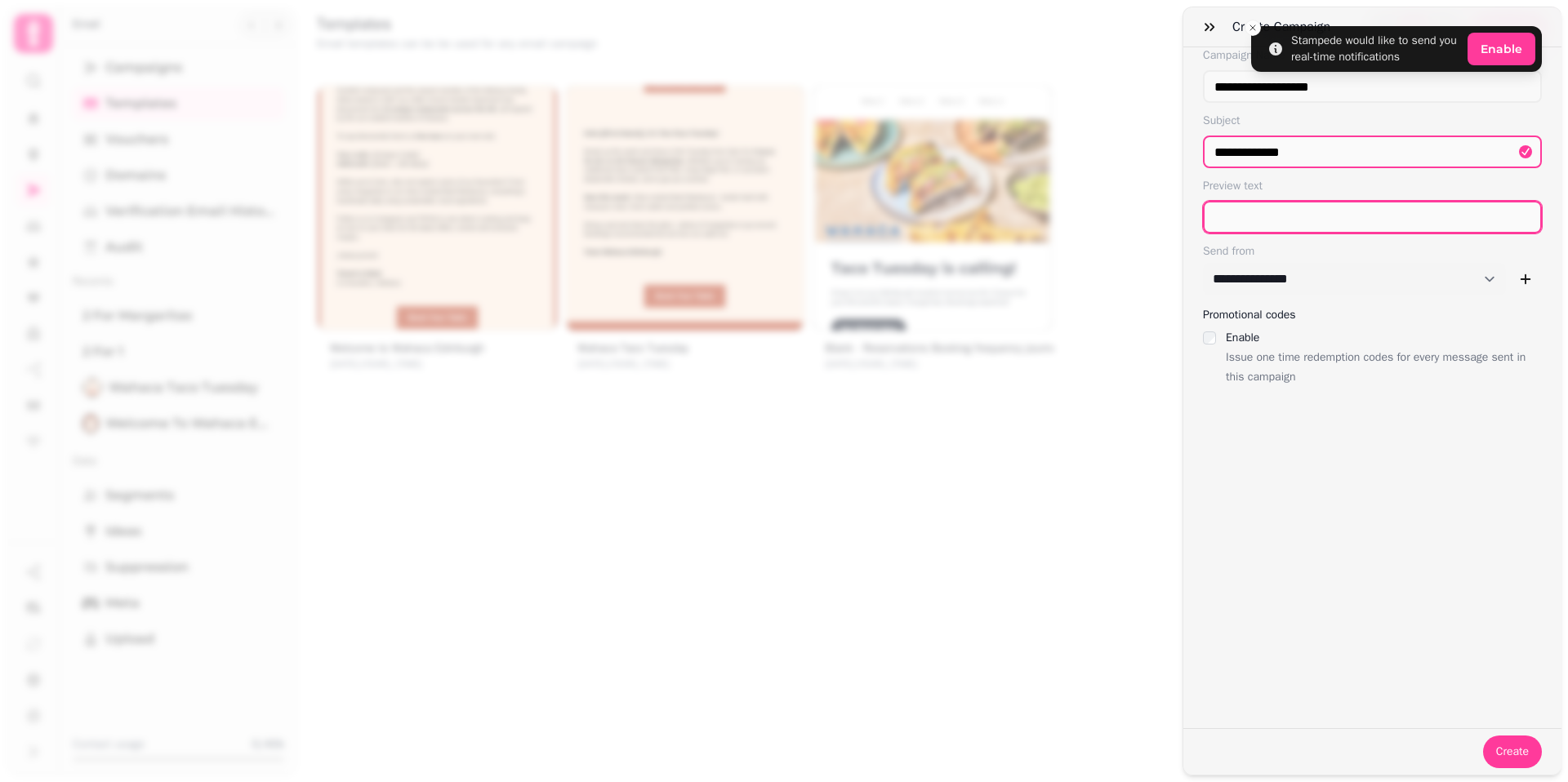 click at bounding box center [1372, 217] 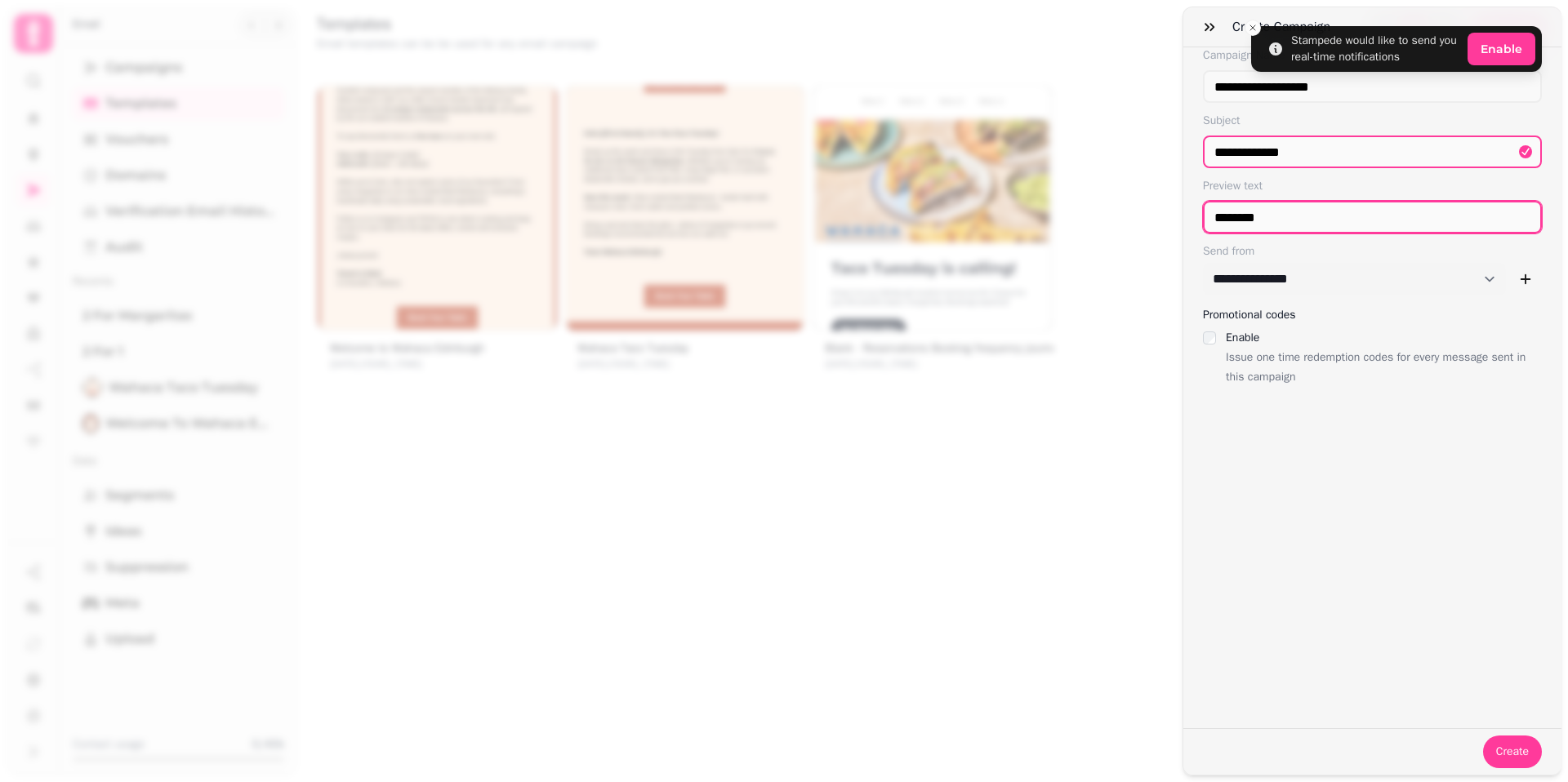 type on "********" 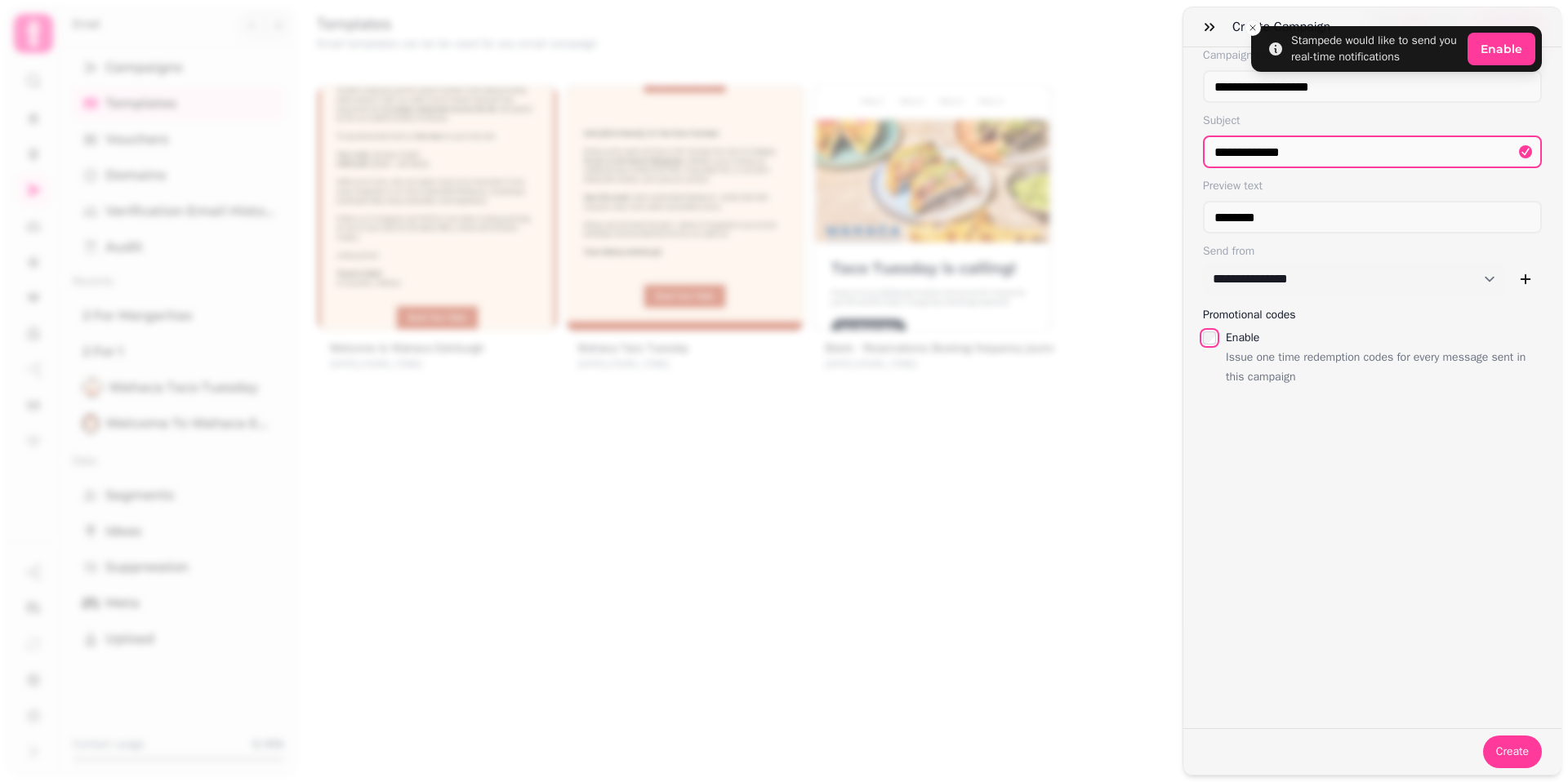 select on "**********" 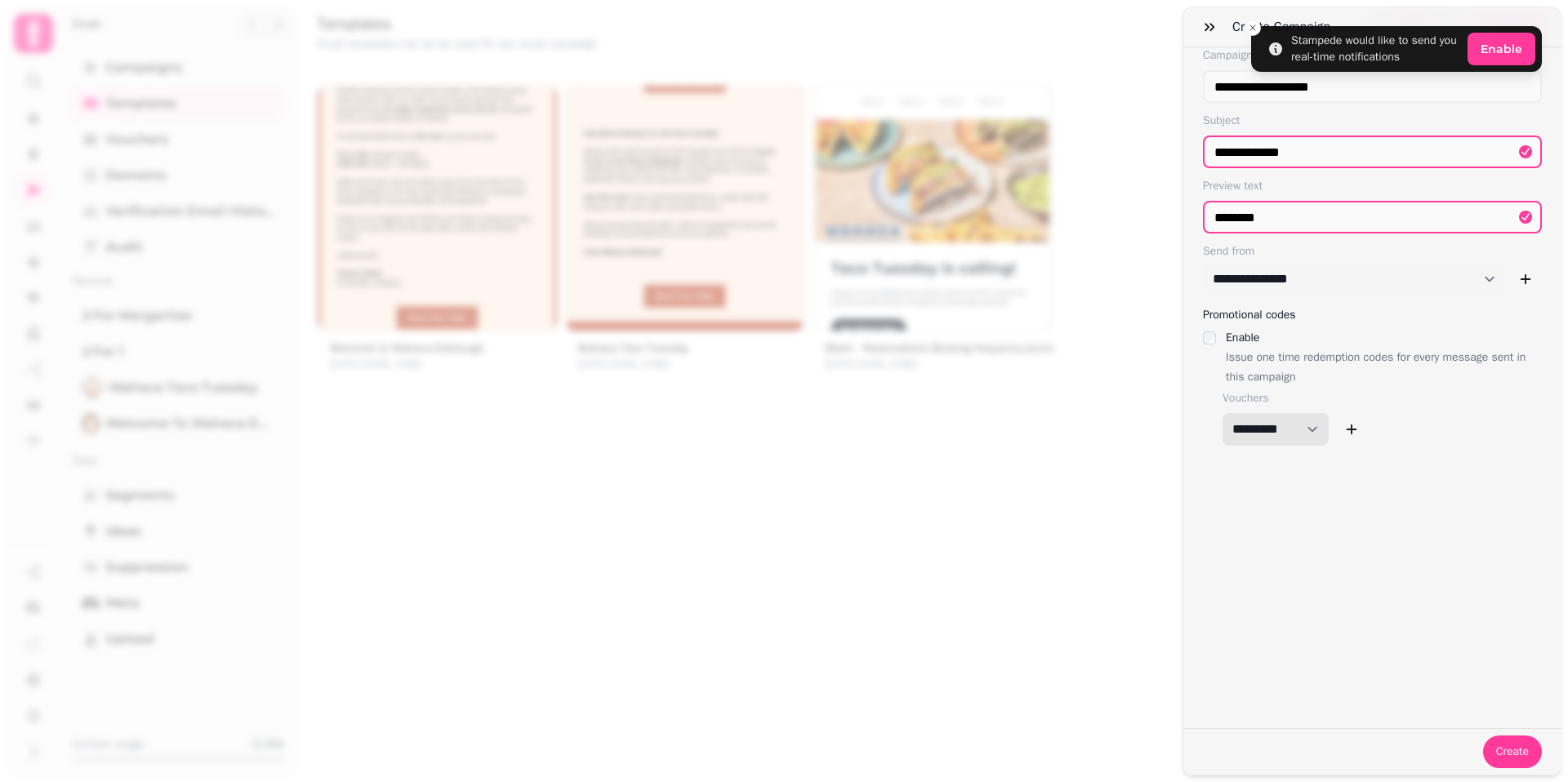 click on "**********" at bounding box center [1276, 429] 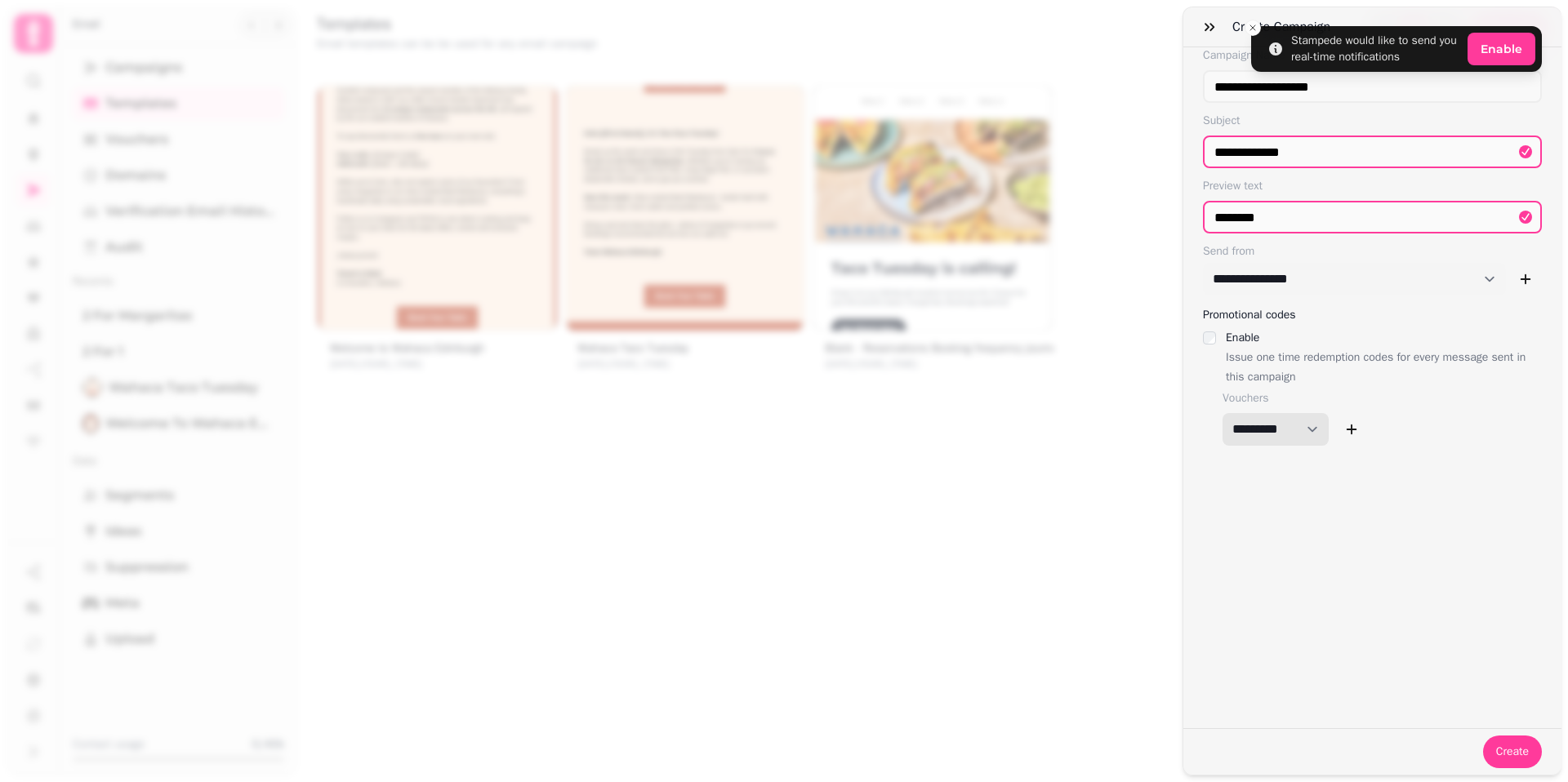 click on "**********" at bounding box center (1276, 429) 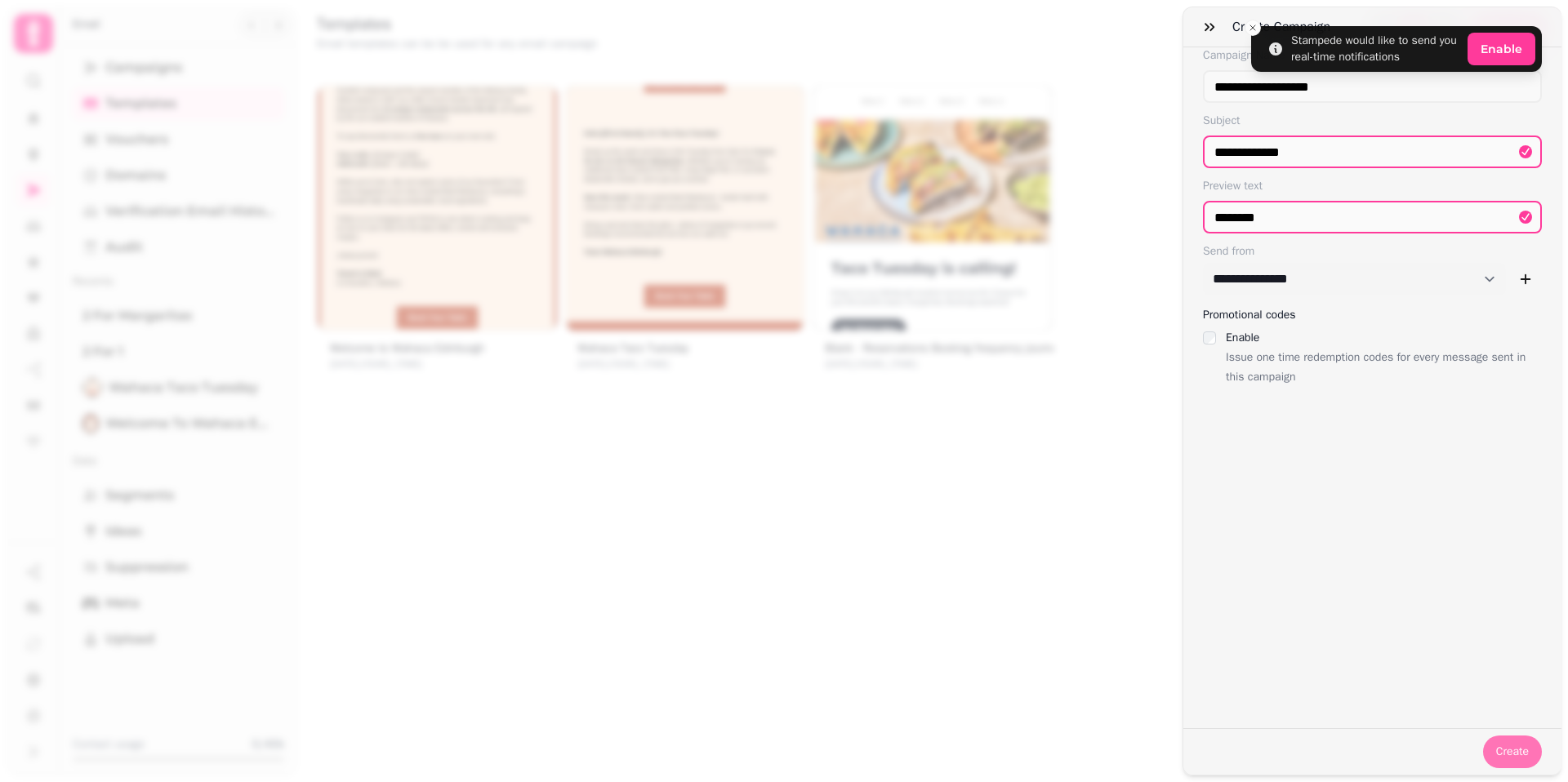 click on "Create" at bounding box center (1512, 752) 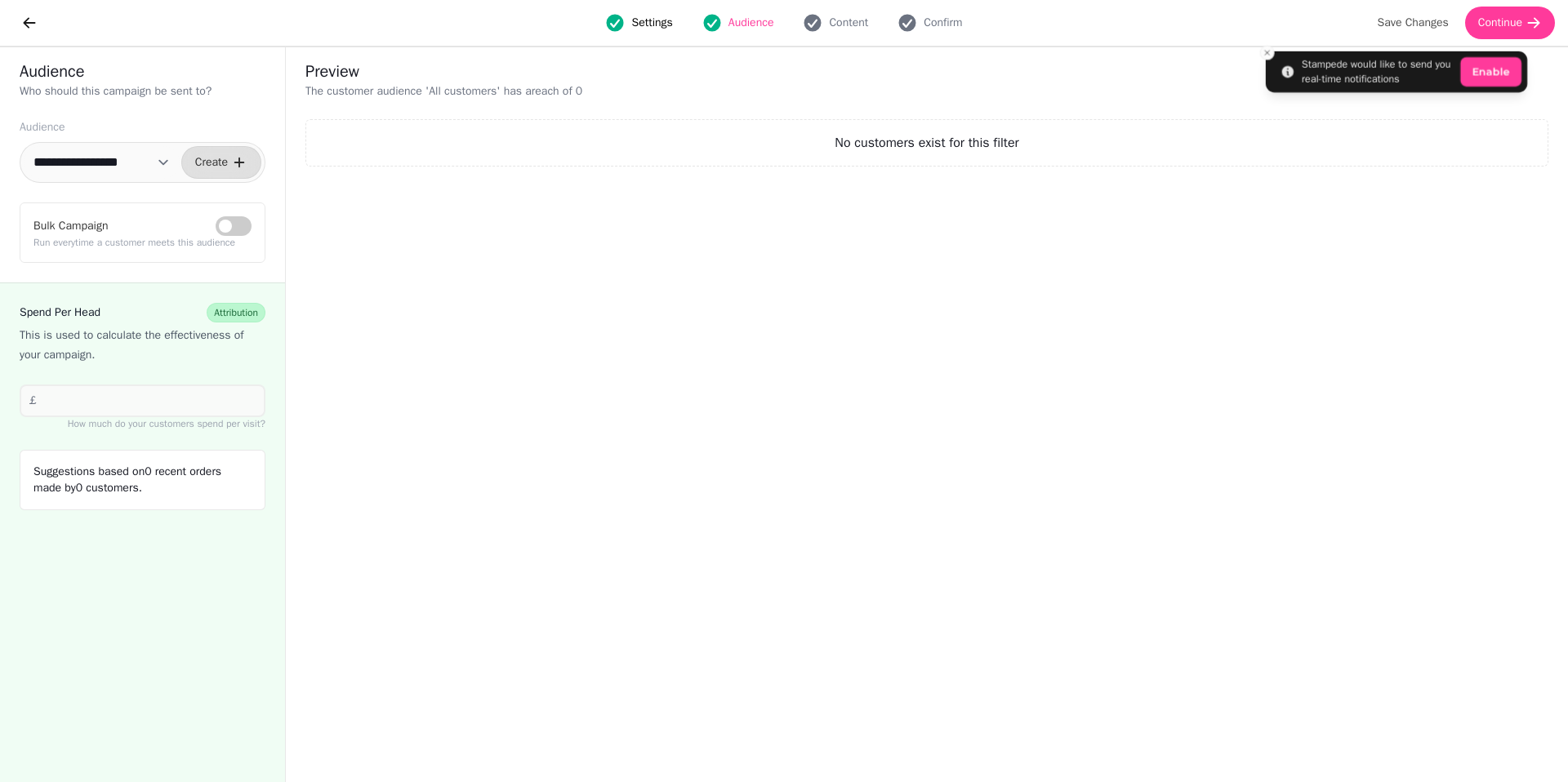 click on "**********" at bounding box center (101, 162) 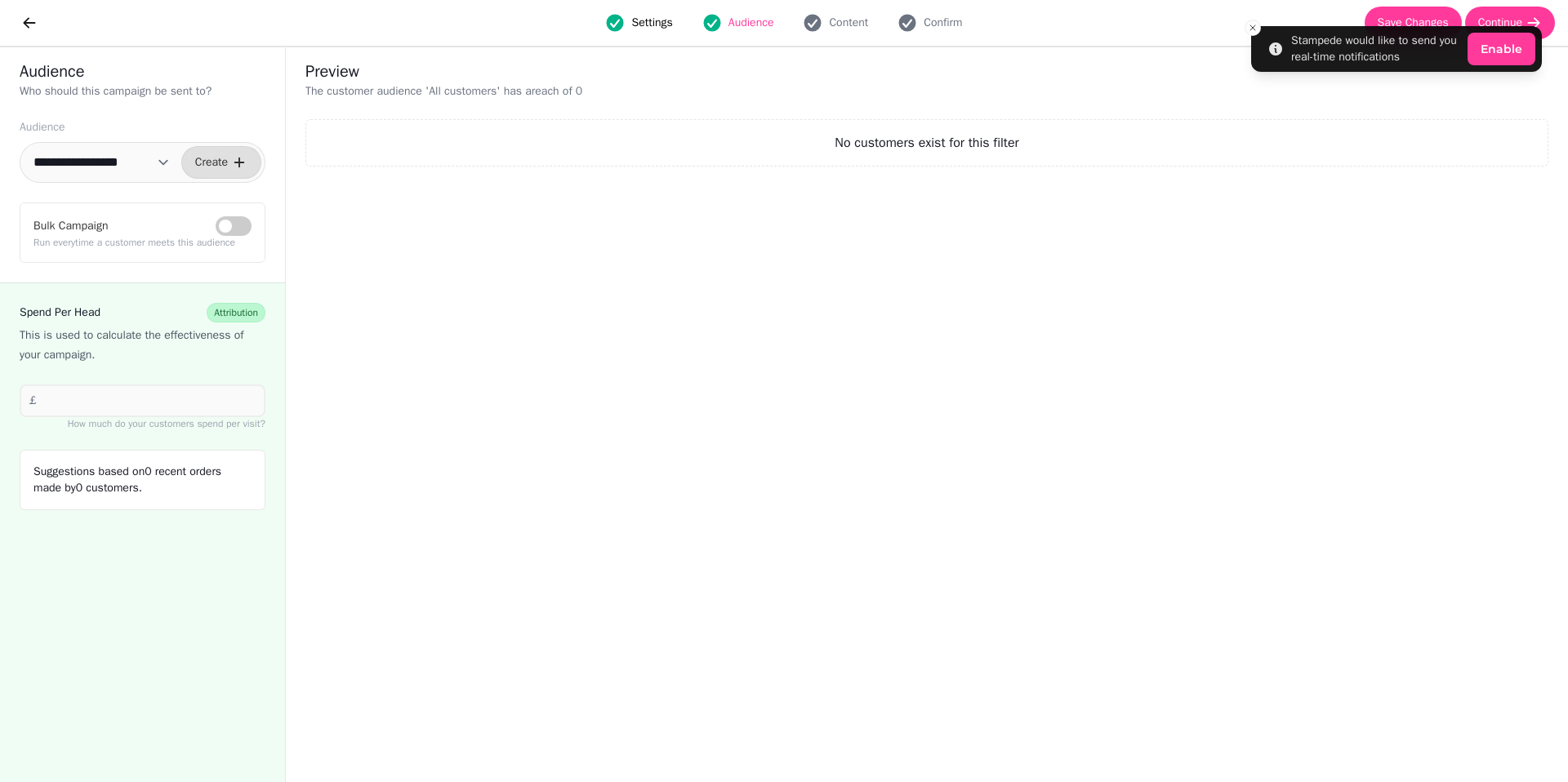 select on "**********" 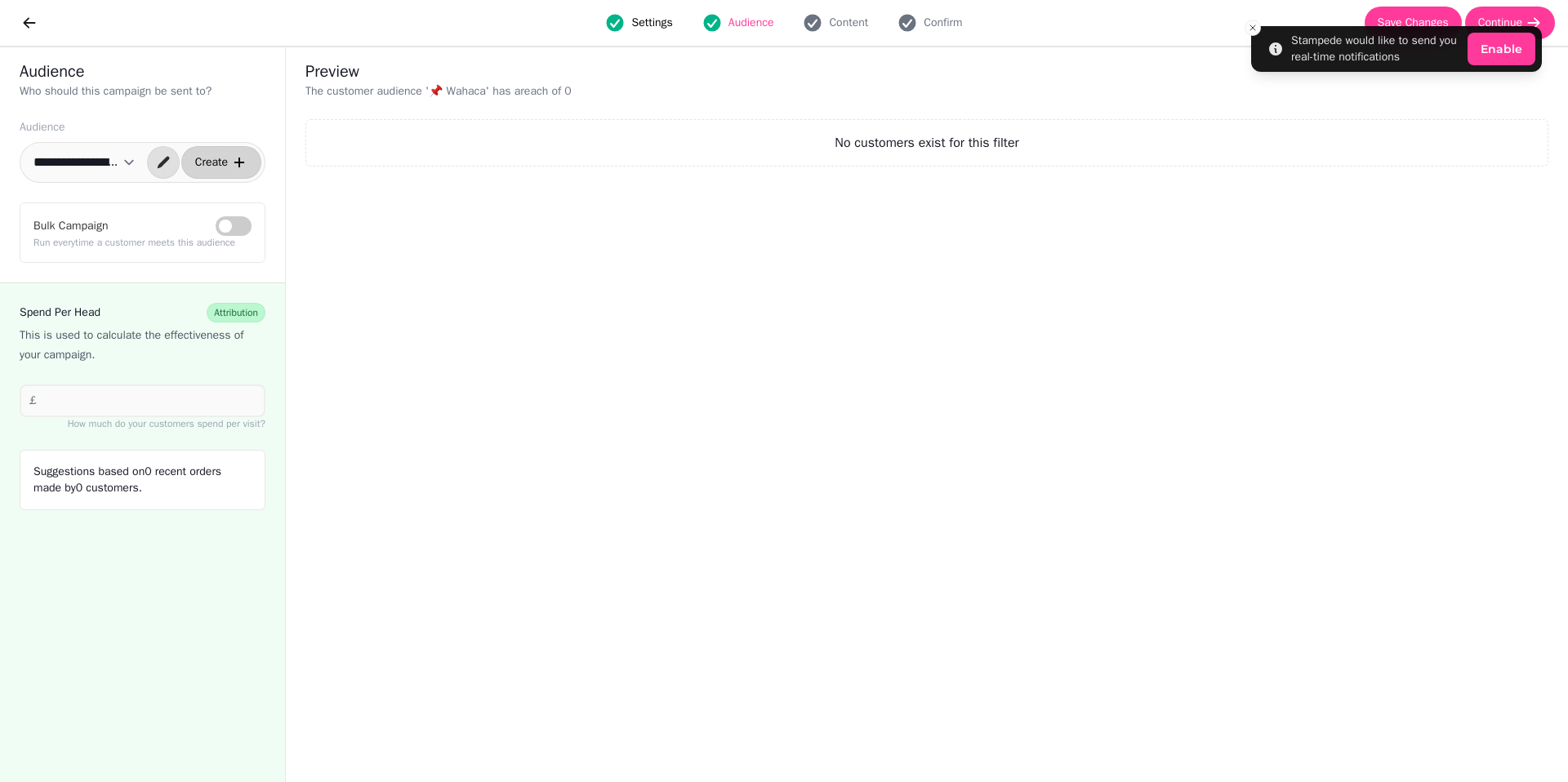 click on "Create" at bounding box center (212, 162) 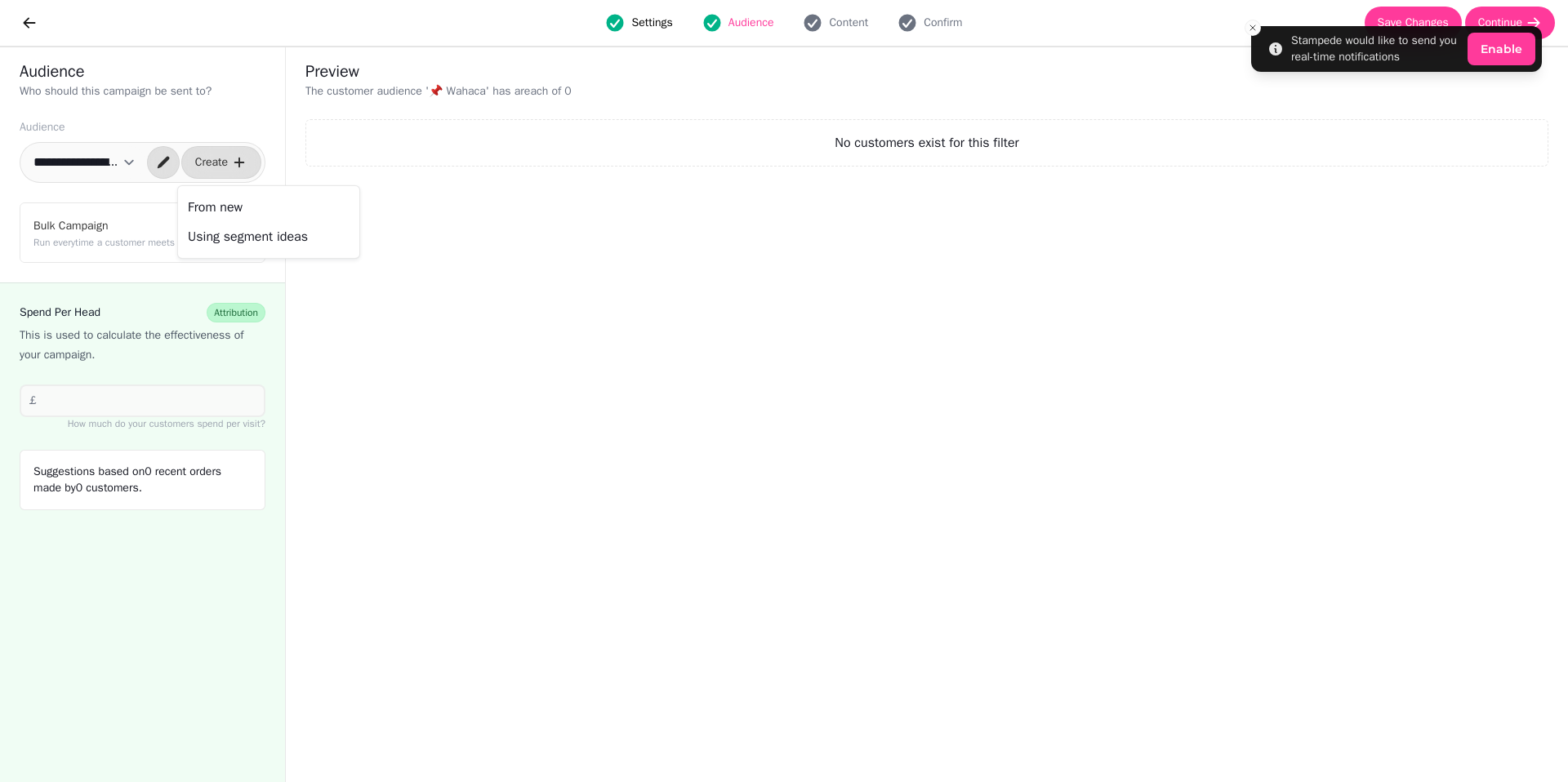 click on "No customers exist for this filter" at bounding box center (927, 143) 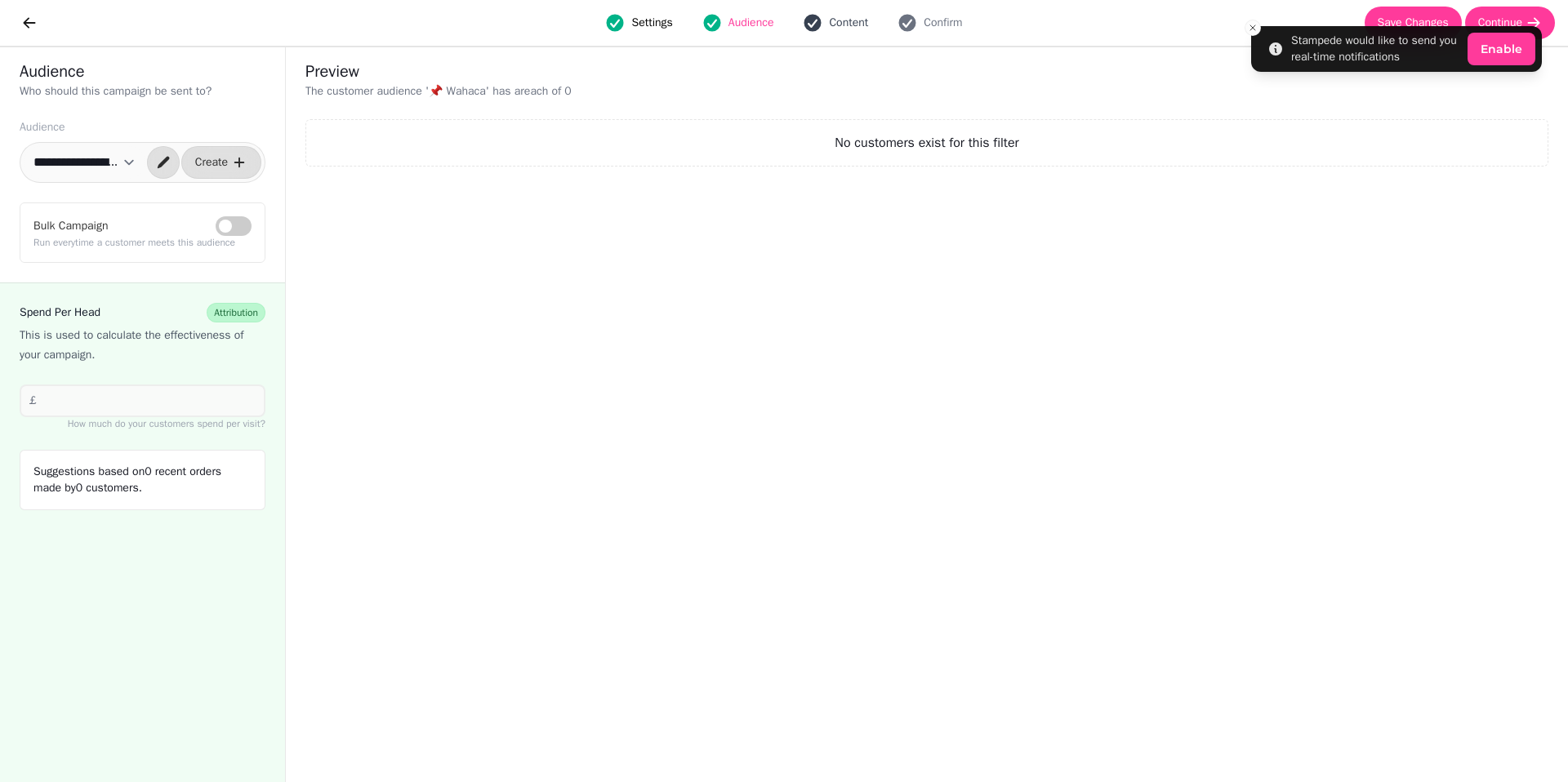 click 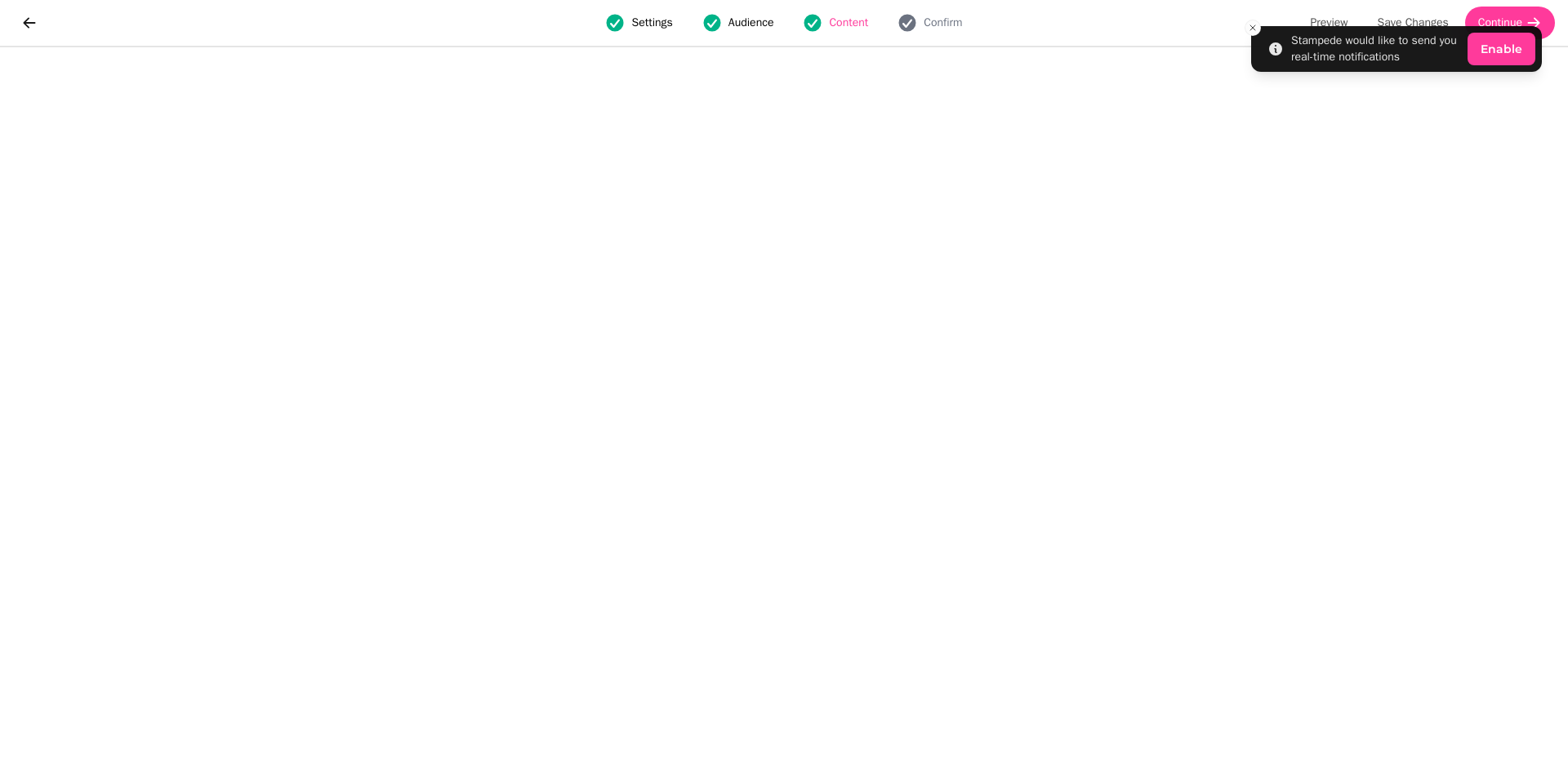 click 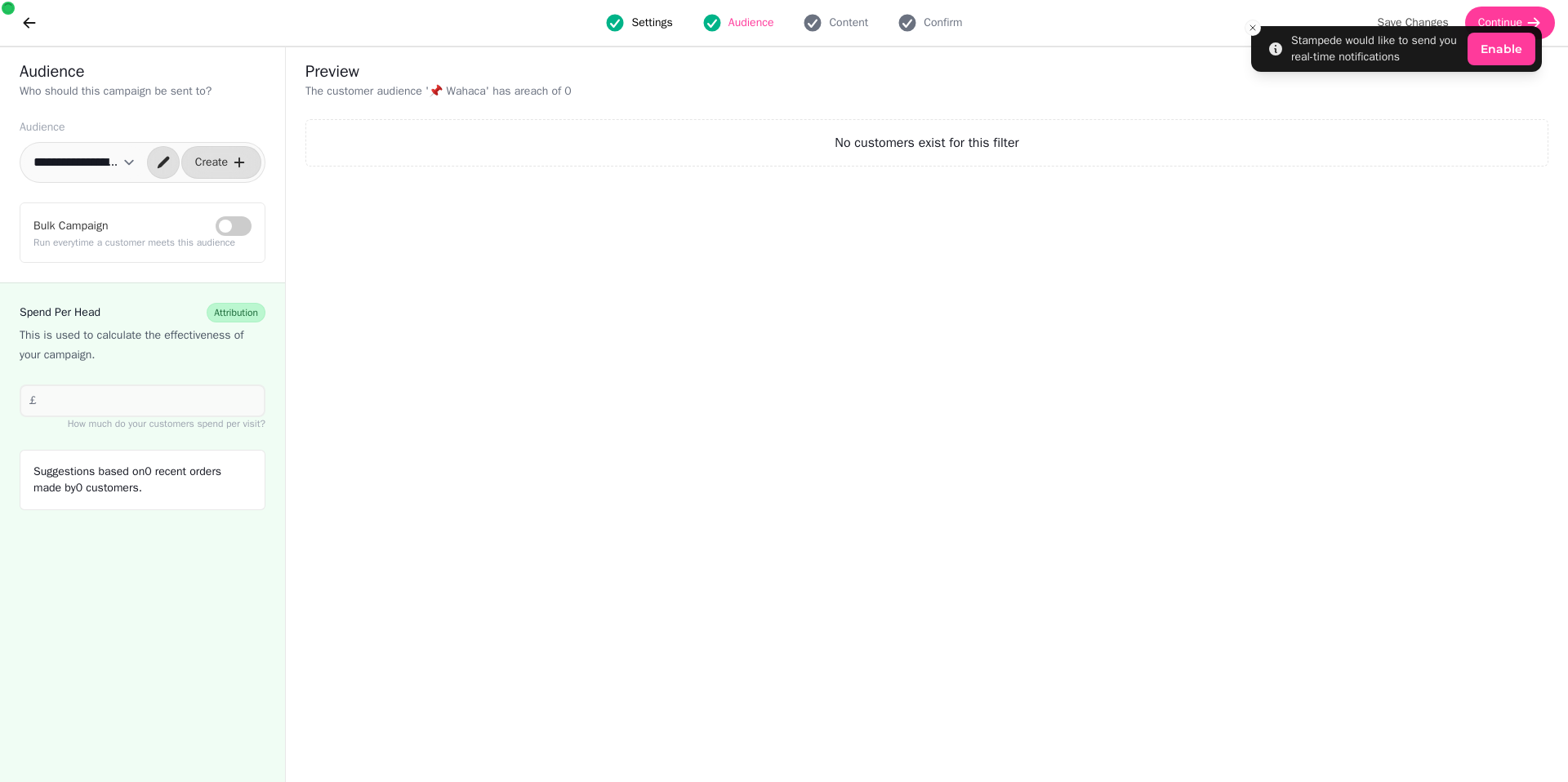 click 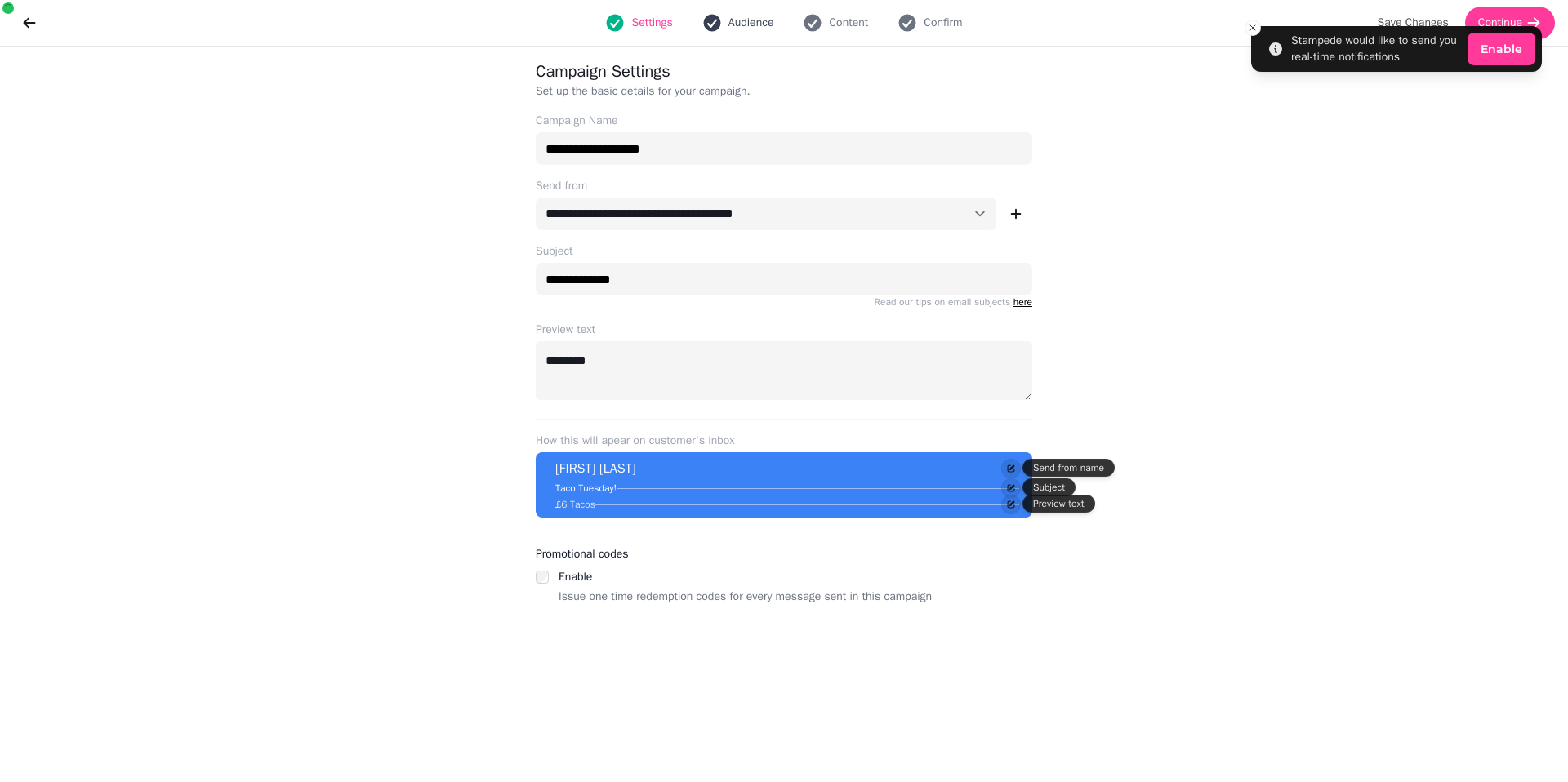 click on "Audience" at bounding box center [751, 23] 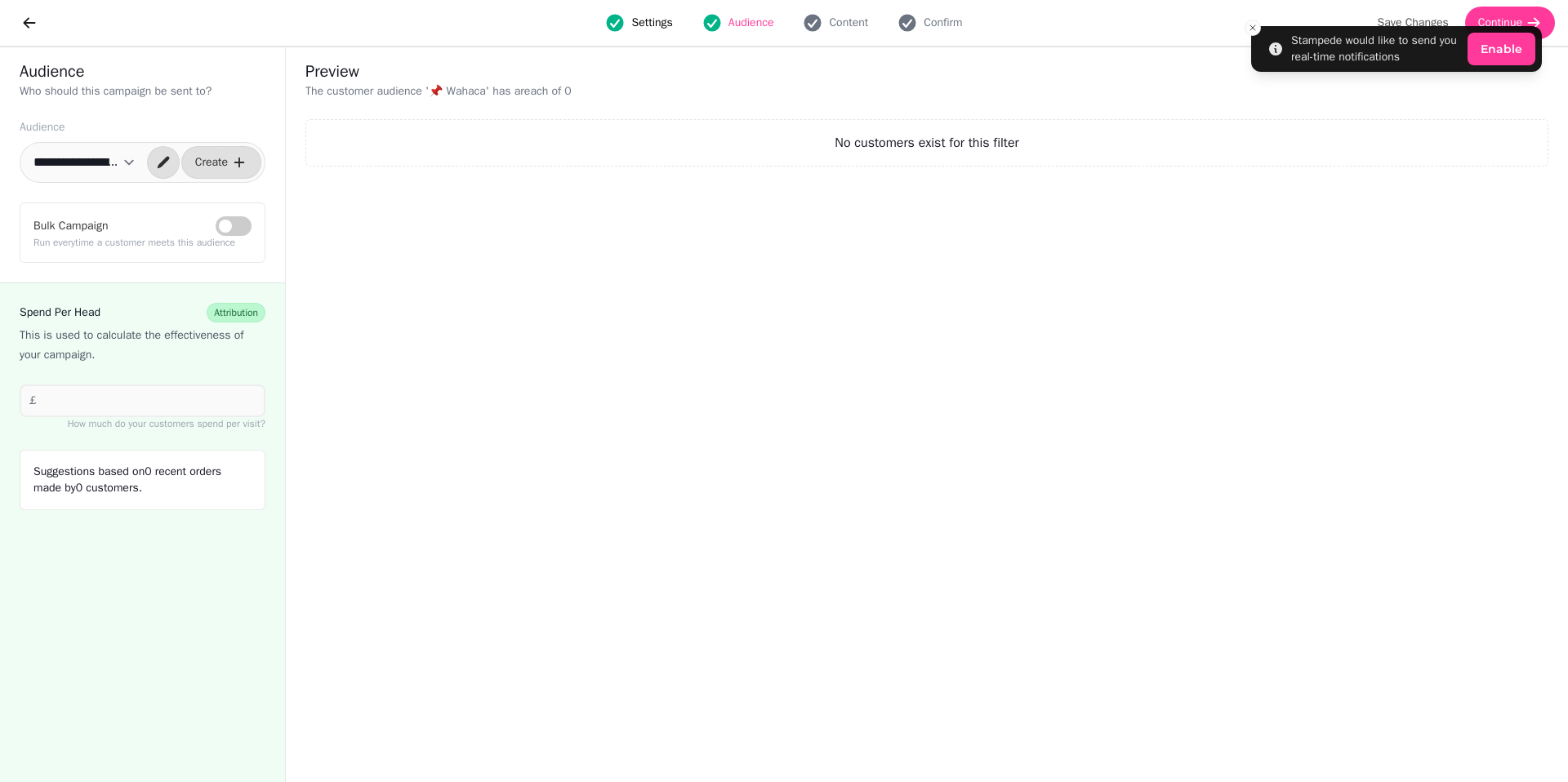 click at bounding box center [225, 226] 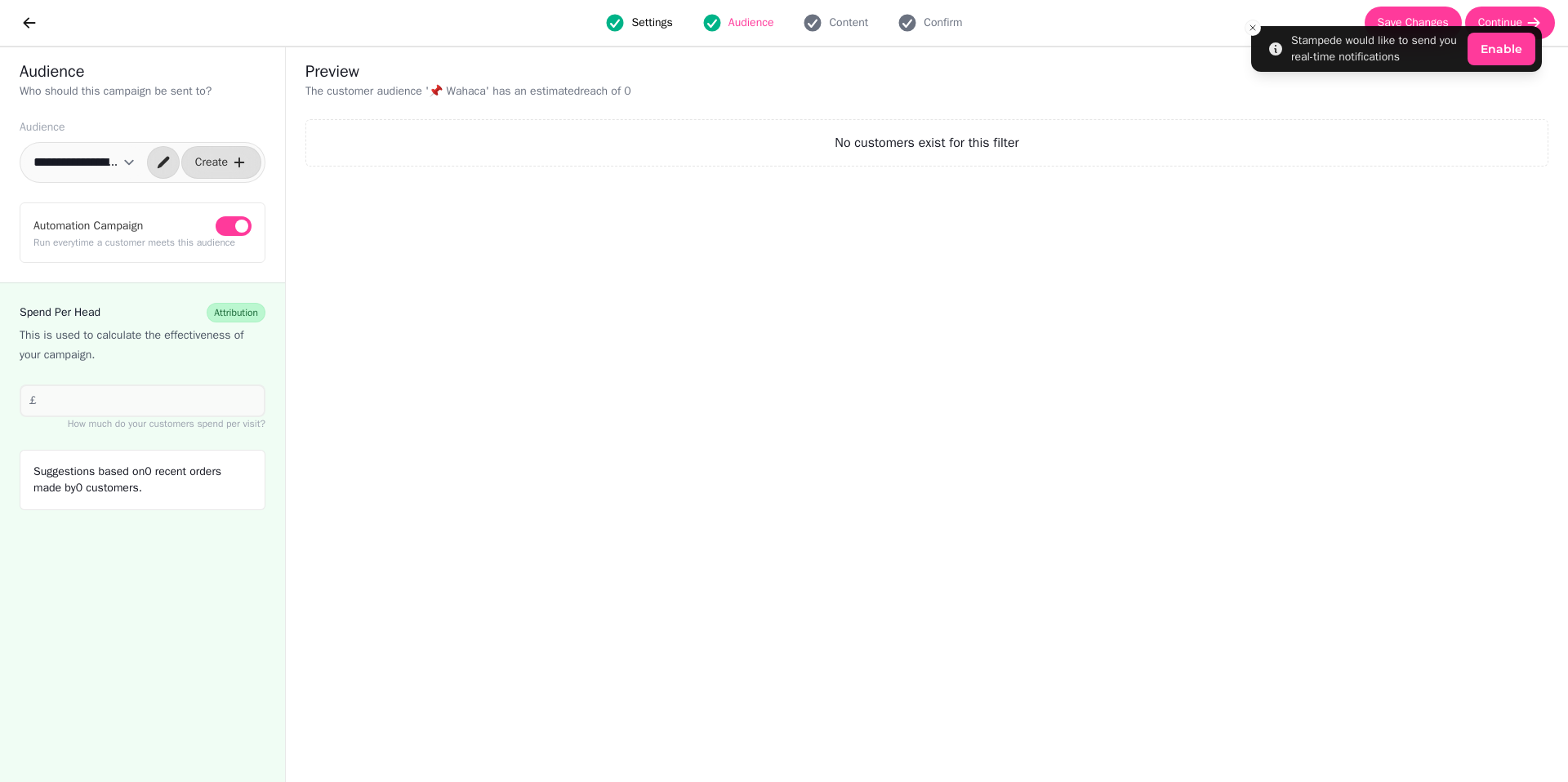 click on "Automation Campaign" at bounding box center (234, 226) 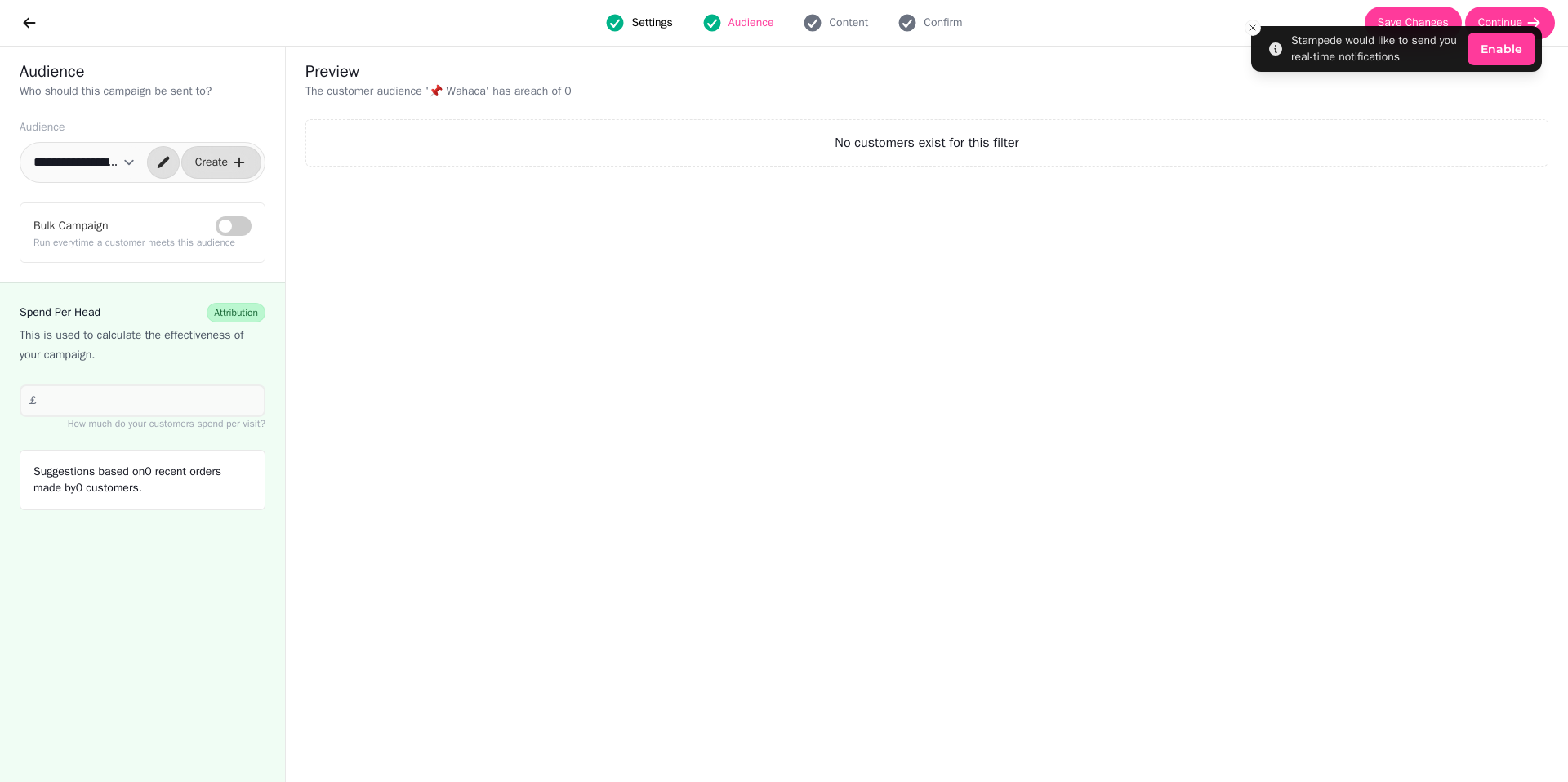 click on "Bulk Campaign" at bounding box center [234, 226] 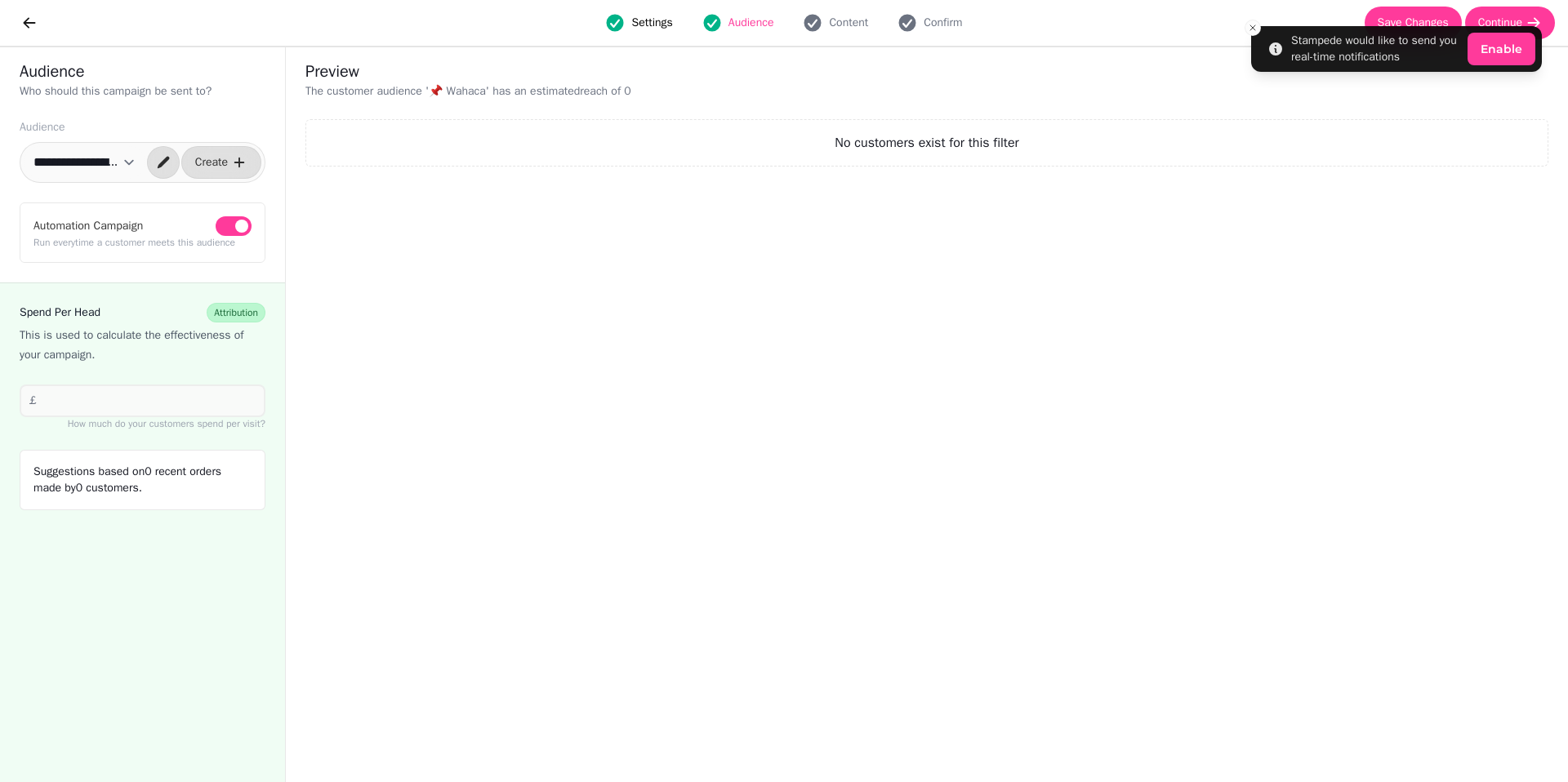 click on "**********" at bounding box center [84, 162] 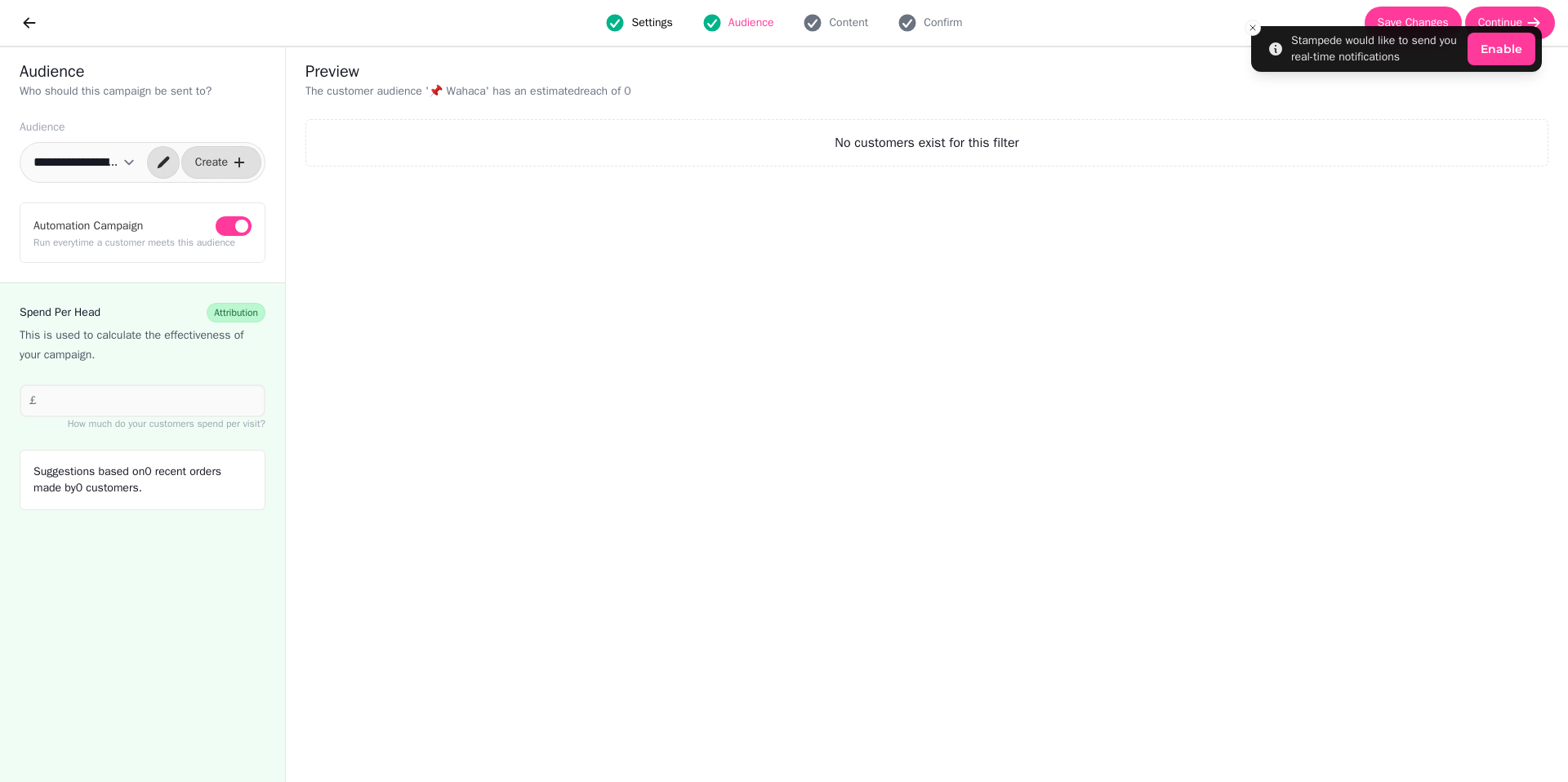 select on "**********" 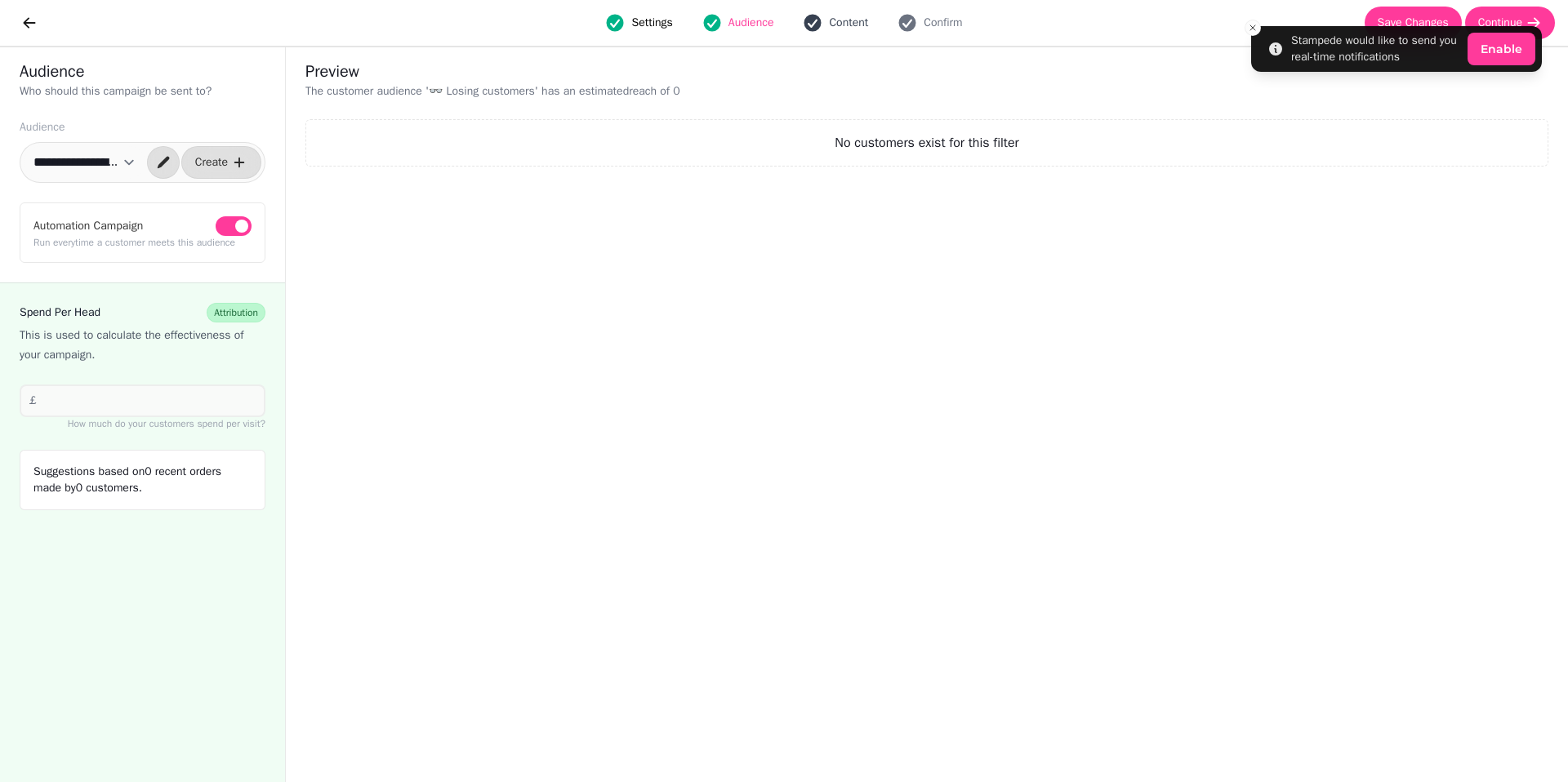 click on "Content" at bounding box center [849, 23] 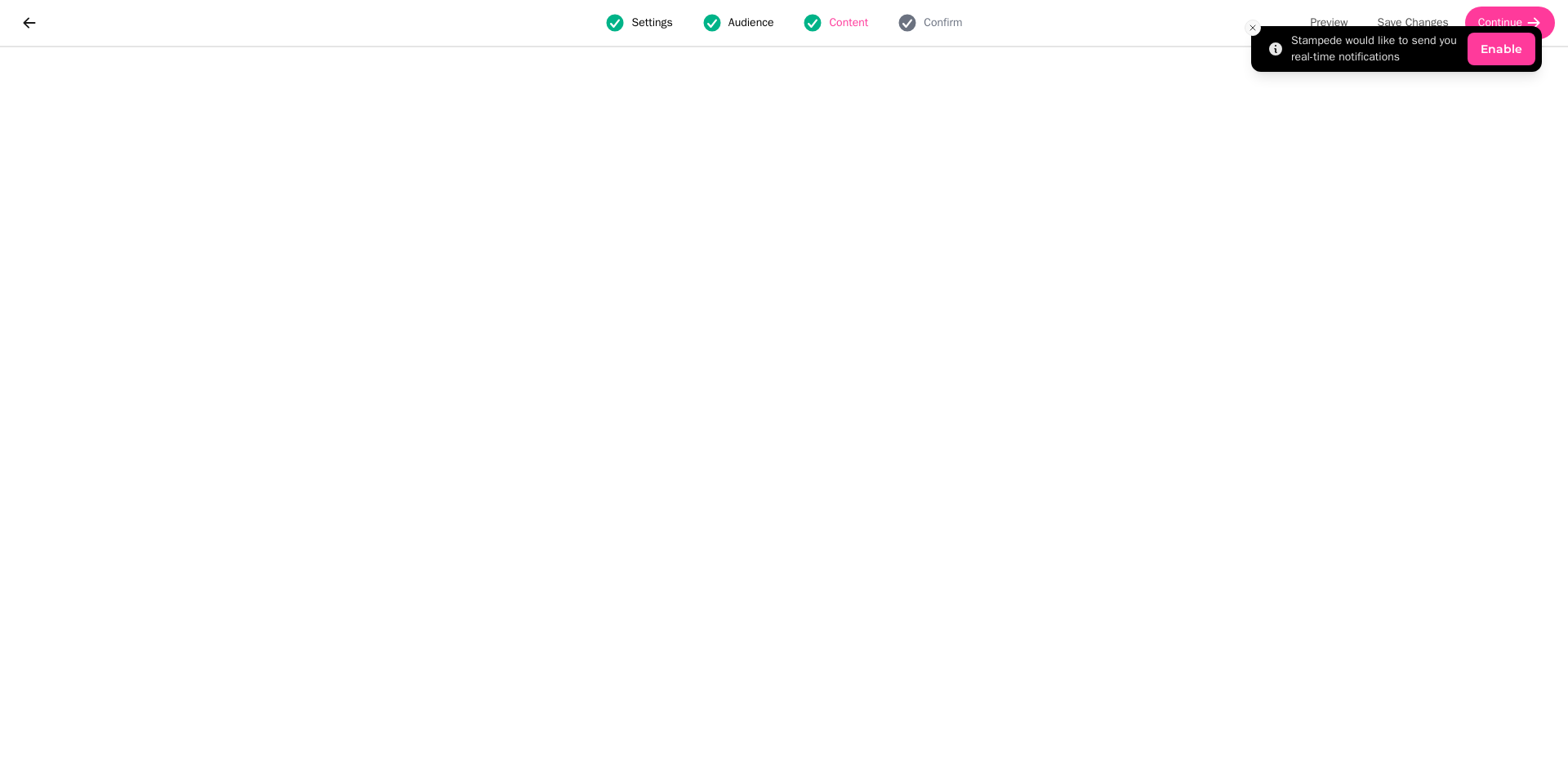 click 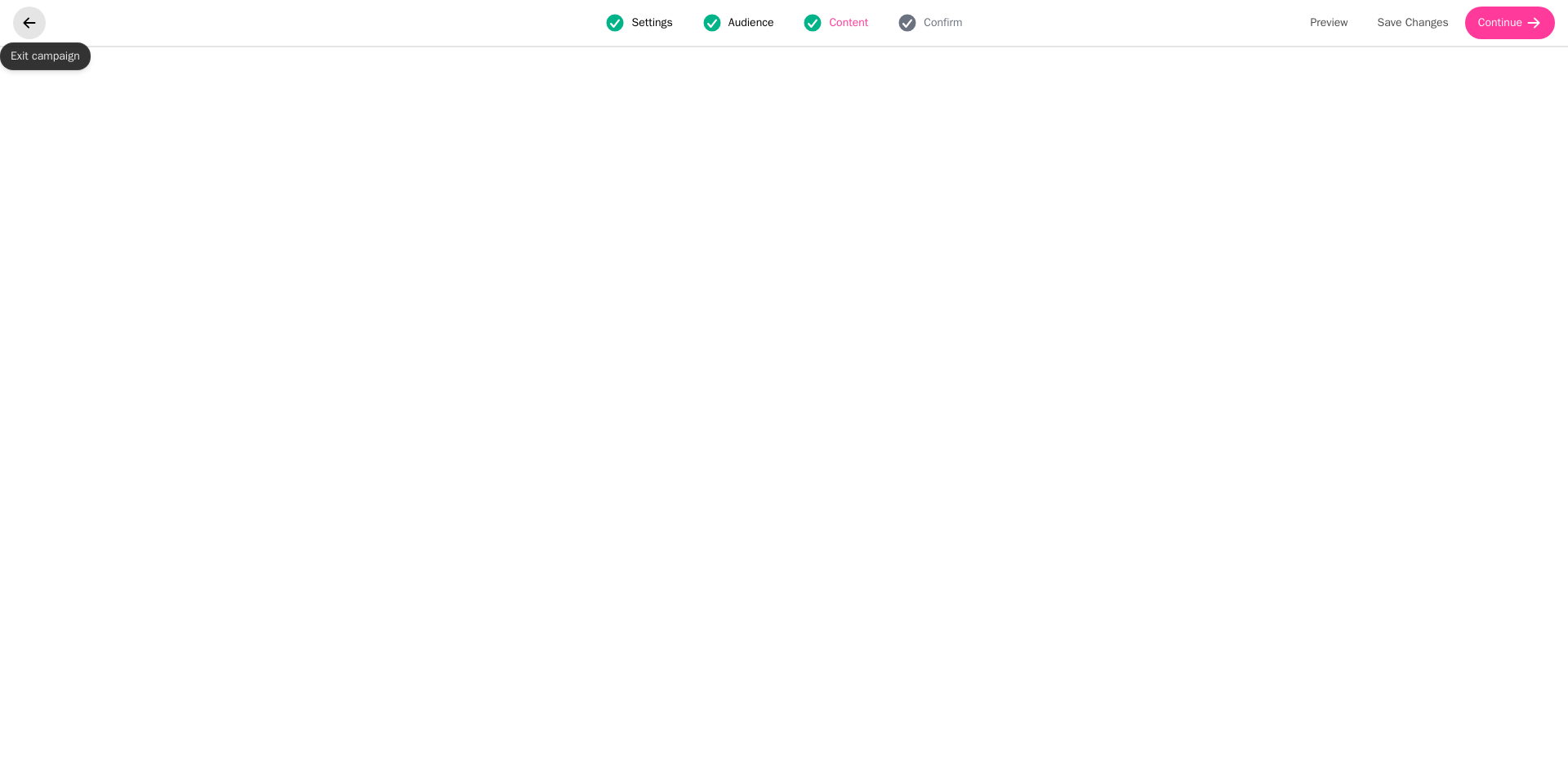 click 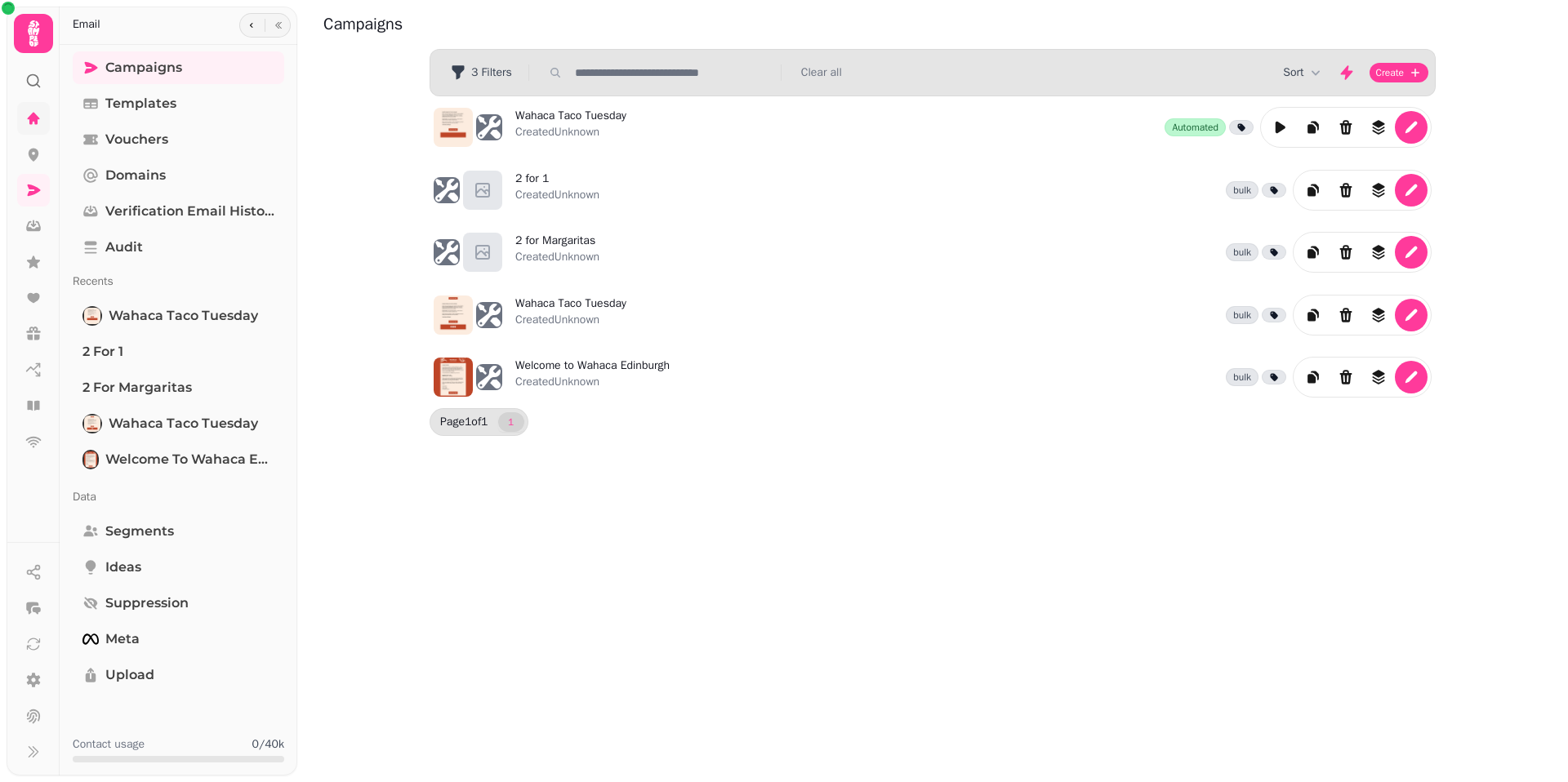 click at bounding box center (33, 118) 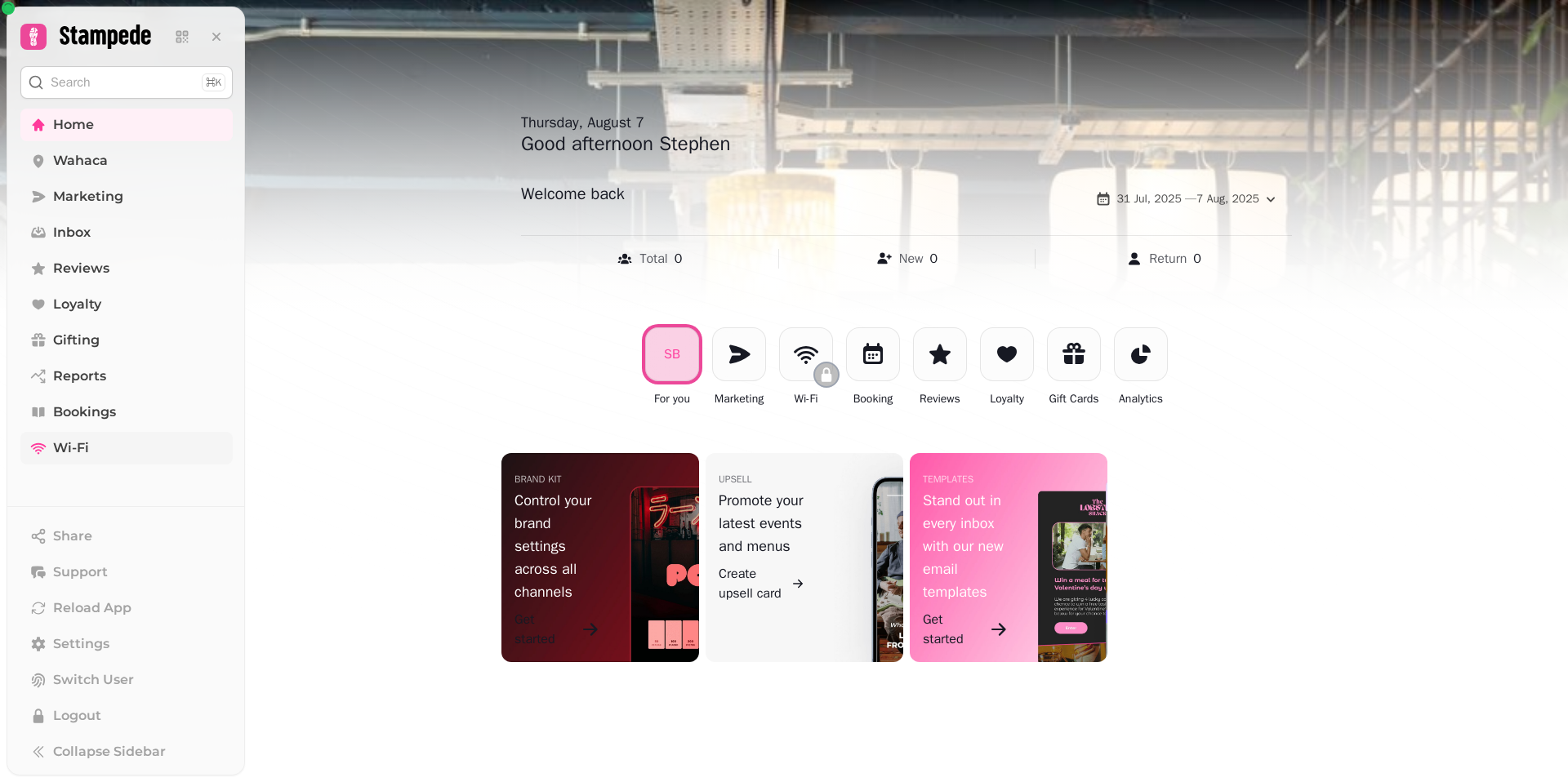 click on "Wi-Fi" at bounding box center (71, 448) 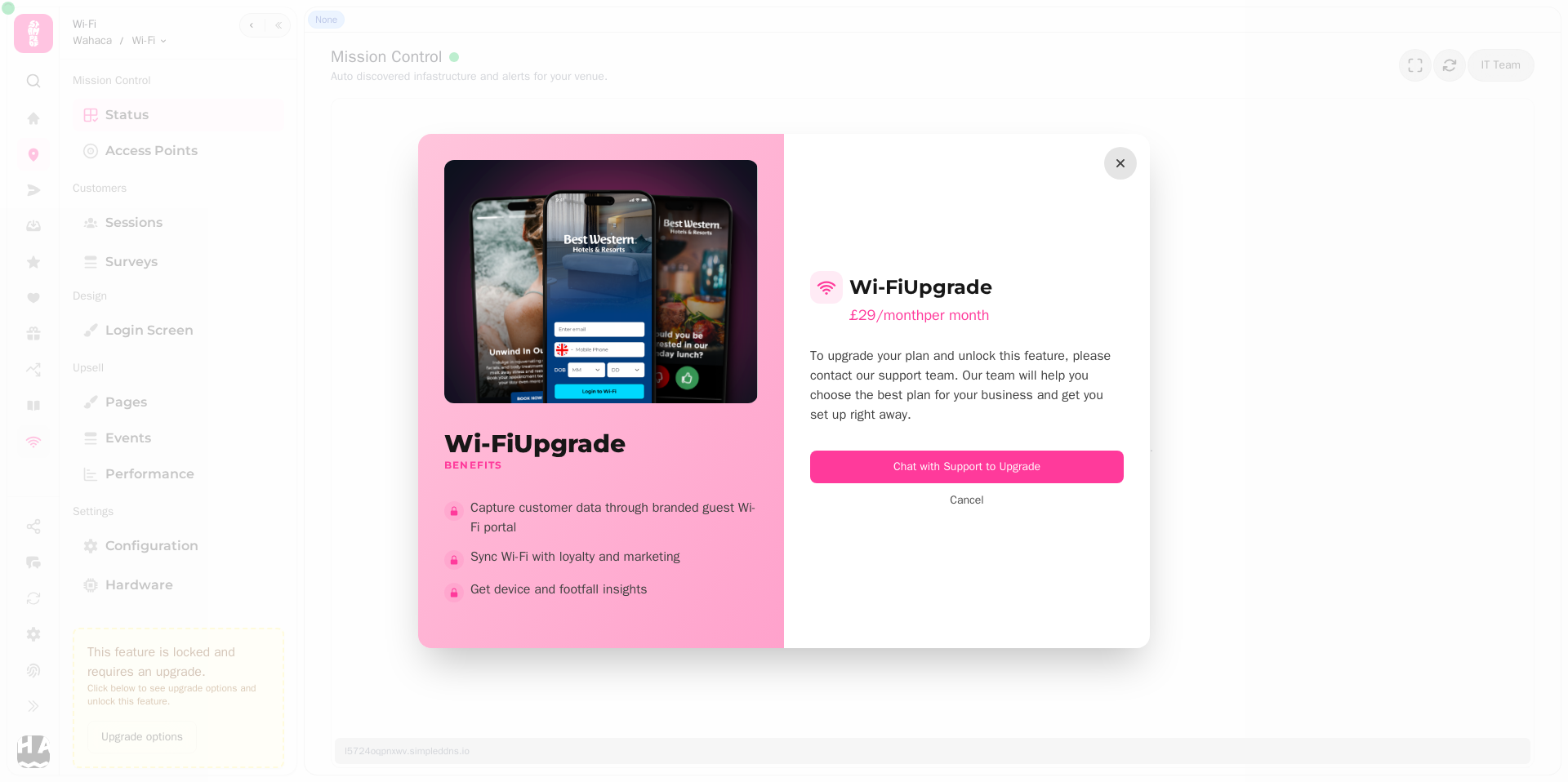 click at bounding box center [1120, 163] 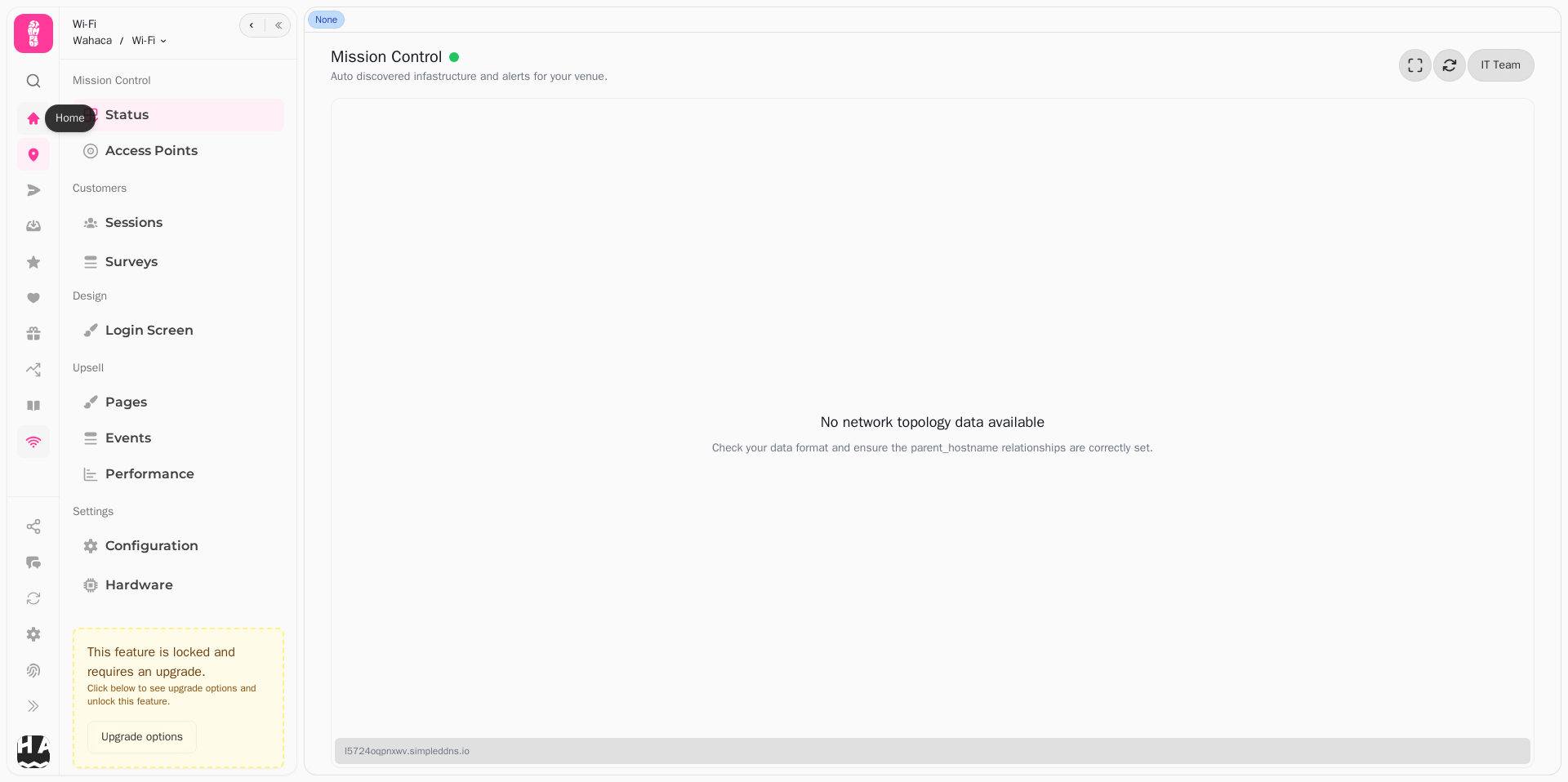 click 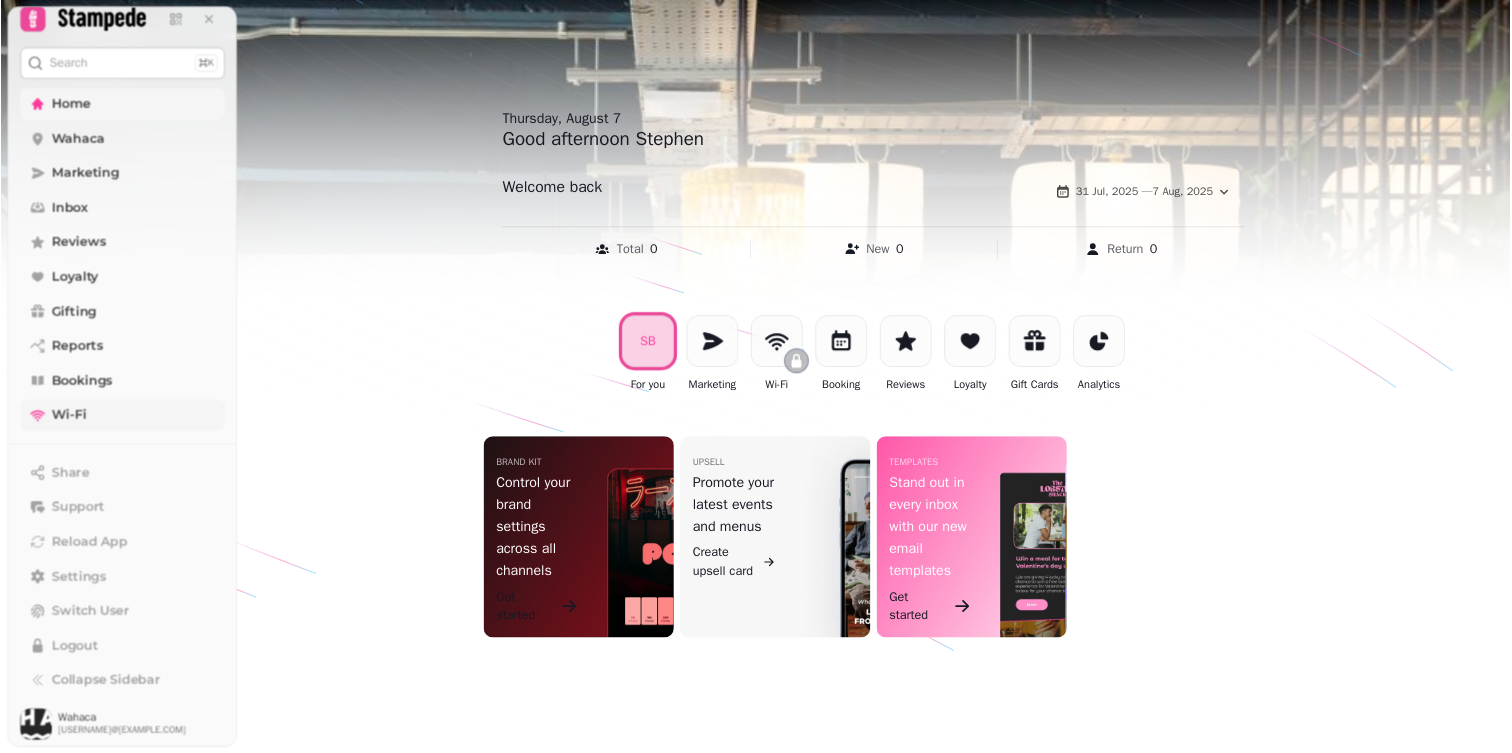 scroll, scrollTop: 0, scrollLeft: 0, axis: both 